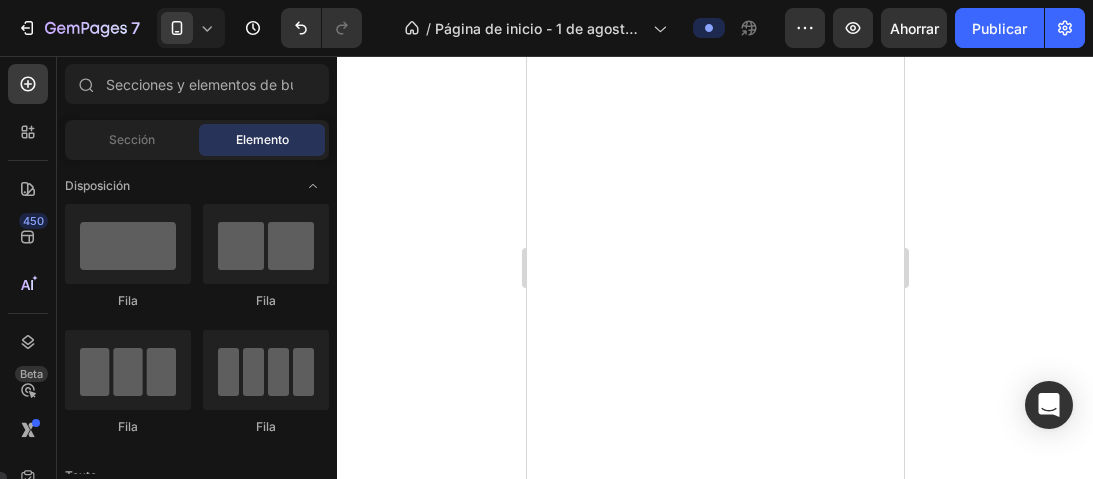 scroll, scrollTop: 0, scrollLeft: 0, axis: both 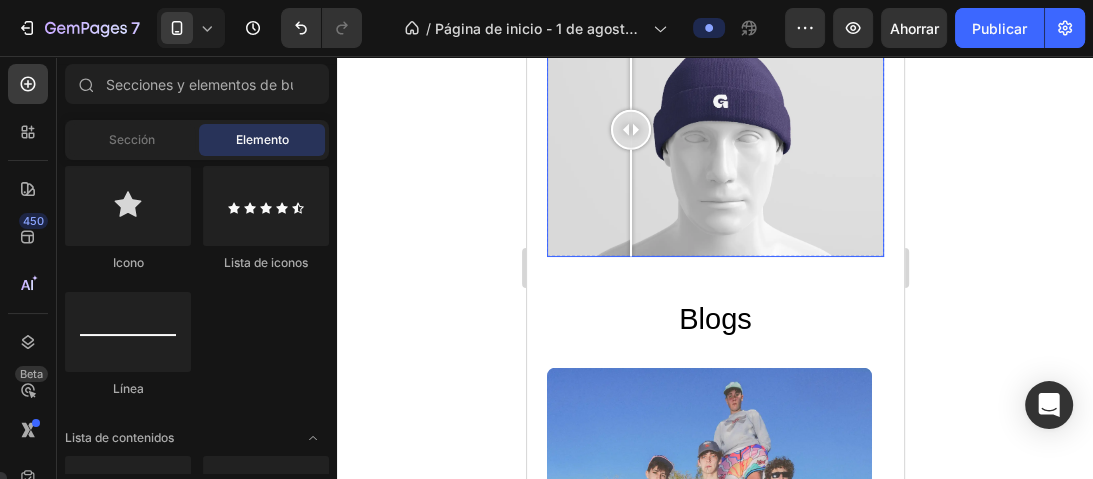 click at bounding box center [714, 129] 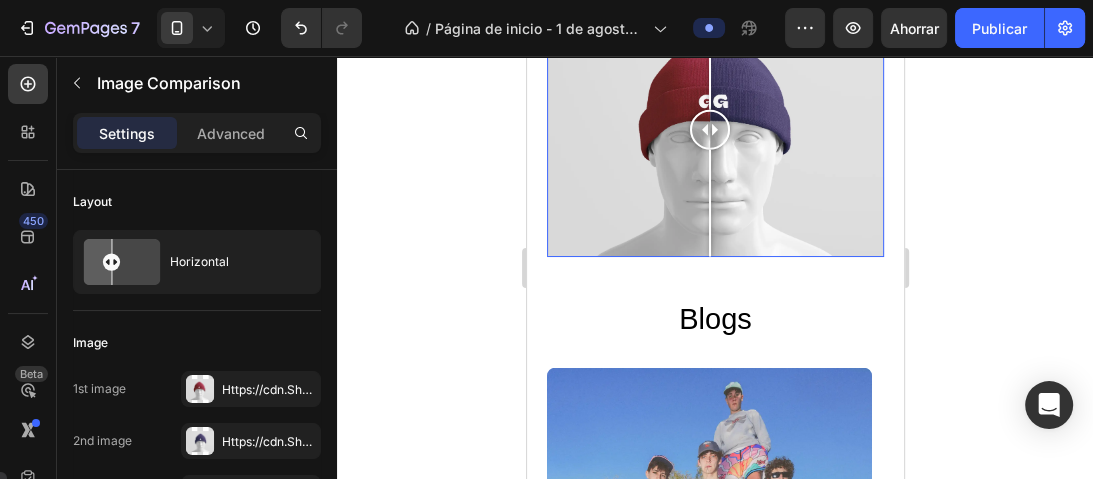 click at bounding box center (714, 129) 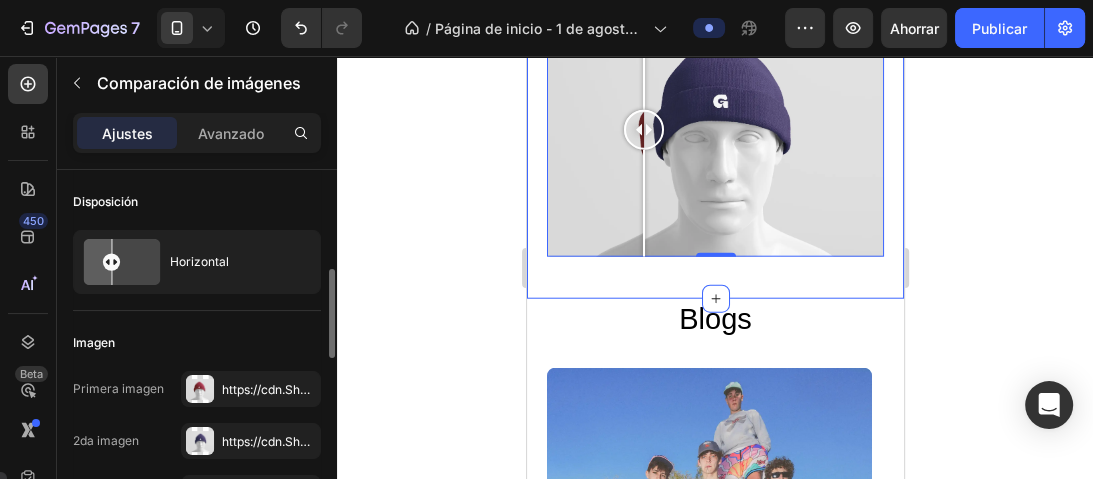 scroll, scrollTop: 80, scrollLeft: 0, axis: vertical 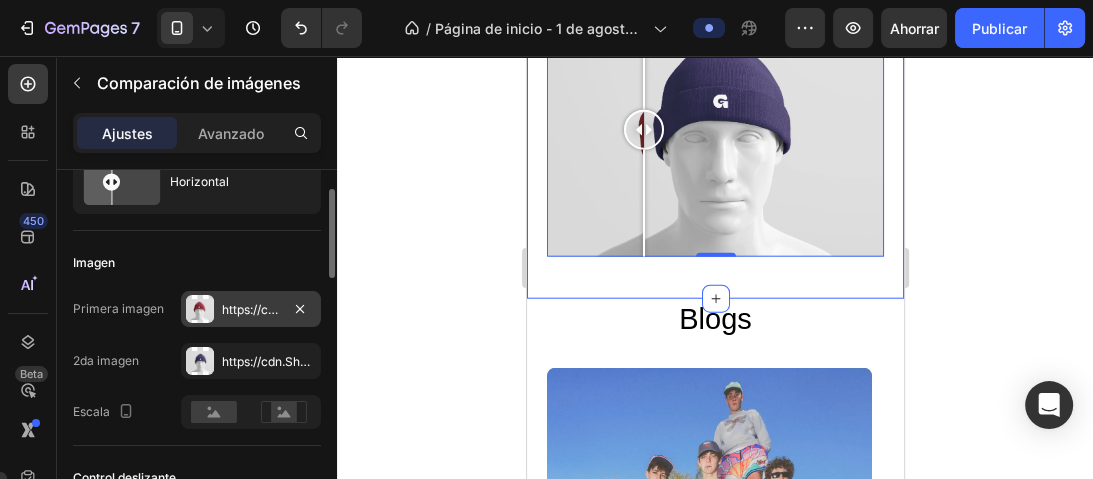 click on "https://cdn.Shopify.Com/s/files/1/0731/8074/1668/files/gempages_577046557640098342-f74f87db-b467-4129-a708-5e52674d73a7.Webp" at bounding box center [613, 309] 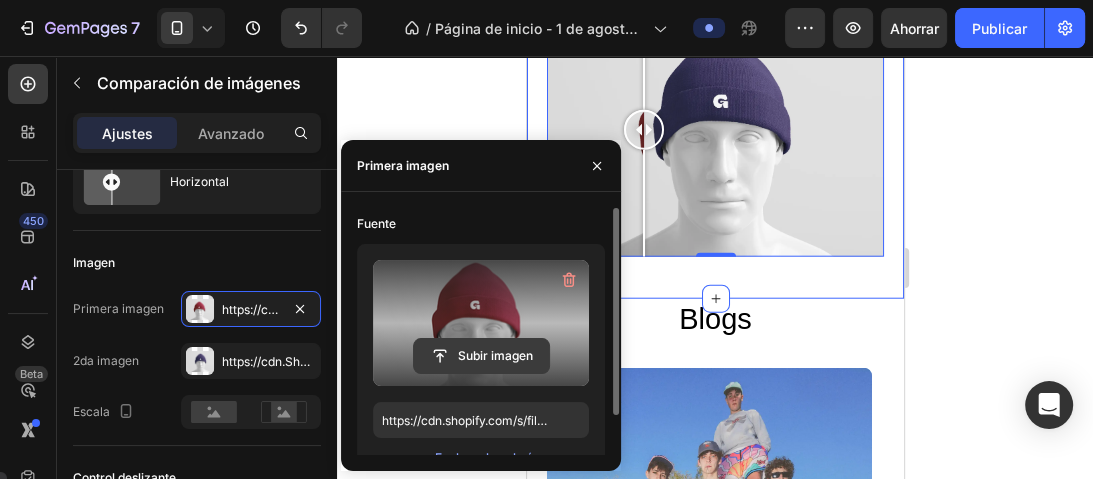 click 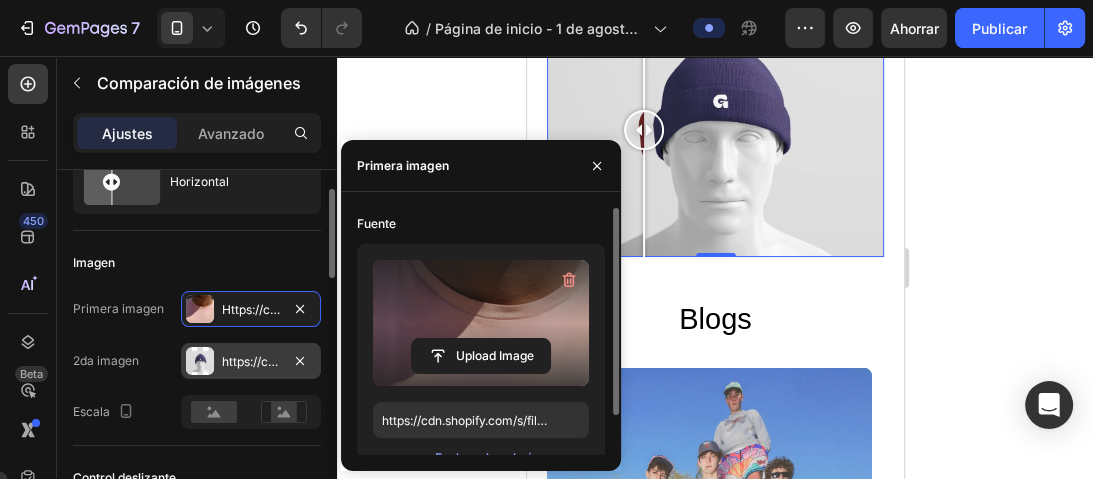 type on "https://cdn.shopify.com/s/files/1/0731/8074/1668/files/gempages_577046557640098342-7053e692-e067-4e2b-a58d-2ae278bdab2d.jpg" 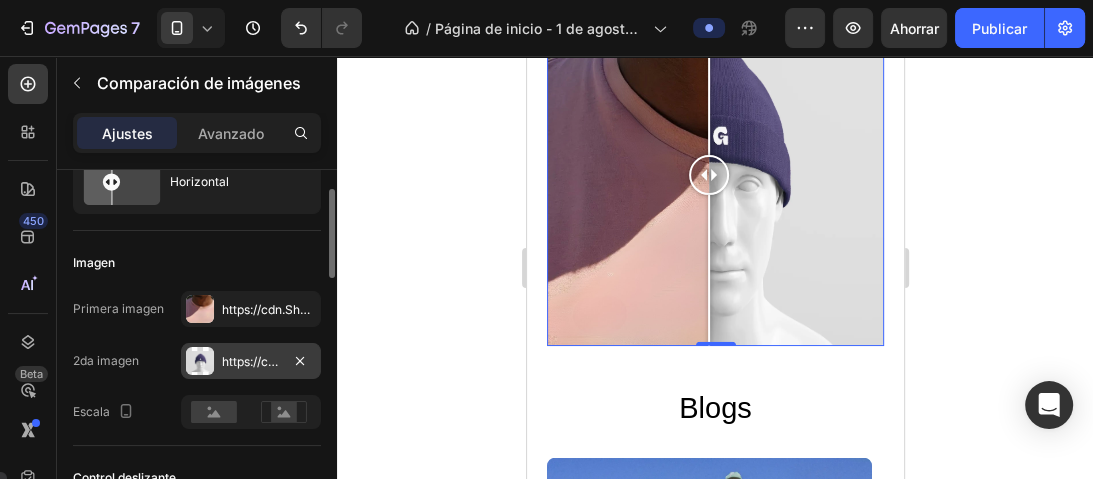 click on "https://cdn.Shopify.Com/s/files/1/0731/8074/1668/files/gempages_577046557640098342-196dfe08-b426-4c5c-8d0f-e0ec4f871d06.Webp" at bounding box center (613, 361) 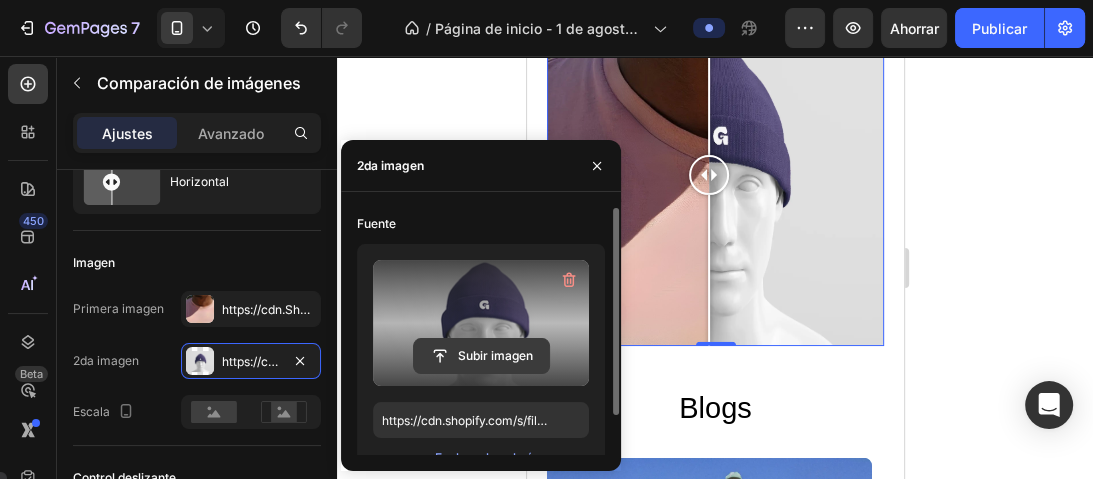 click 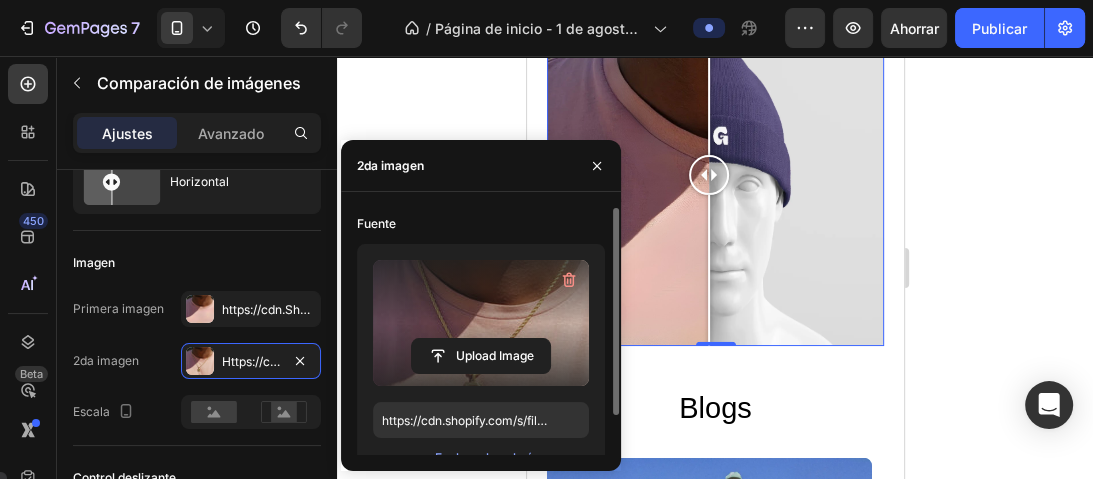 type on "https://cdn.shopify.com/s/files/1/0731/8074/1668/files/gempages_577046557640098342-d2c40978-7dbe-465b-8b54-086ae722cb39.jpg" 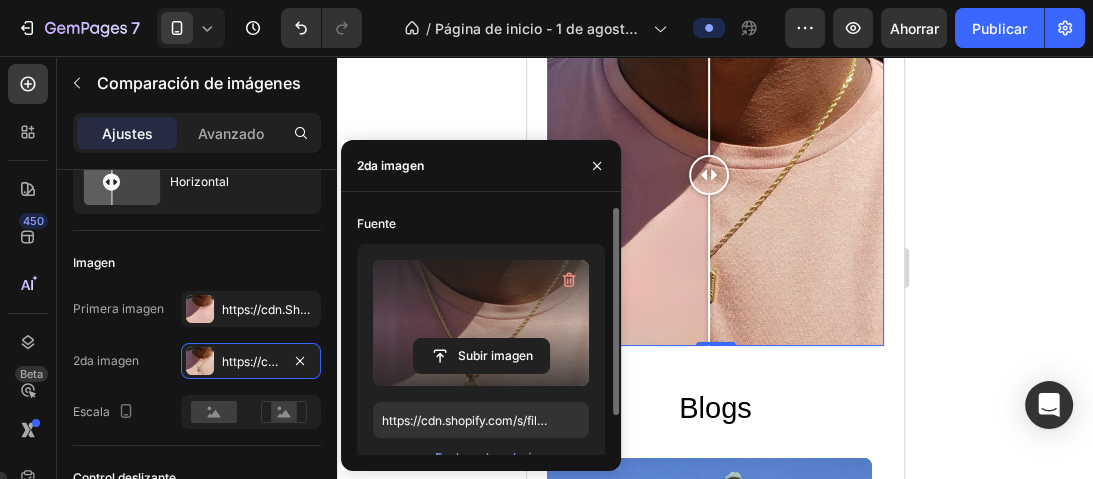 click 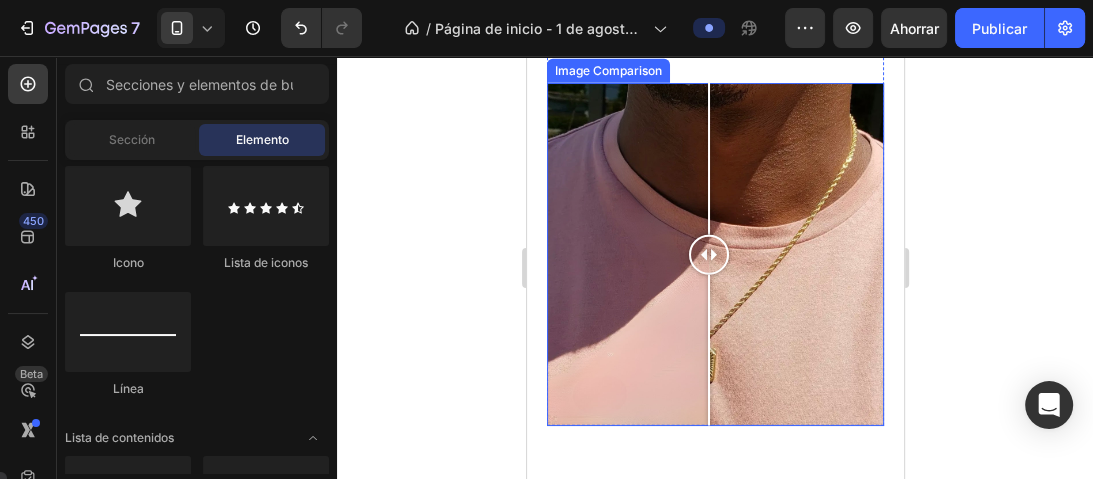 scroll, scrollTop: 3431, scrollLeft: 0, axis: vertical 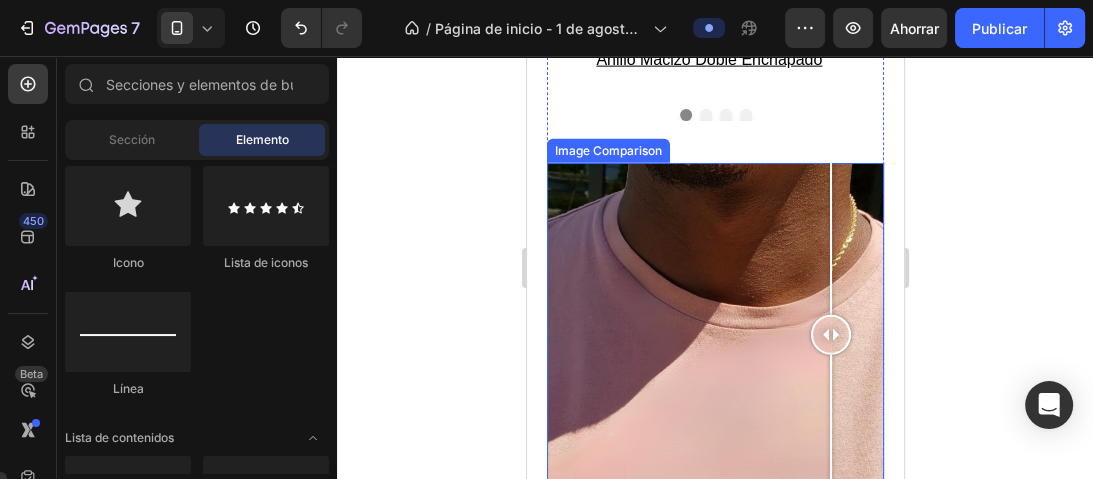 drag, startPoint x: 706, startPoint y: 336, endPoint x: 830, endPoint y: 341, distance: 124.10077 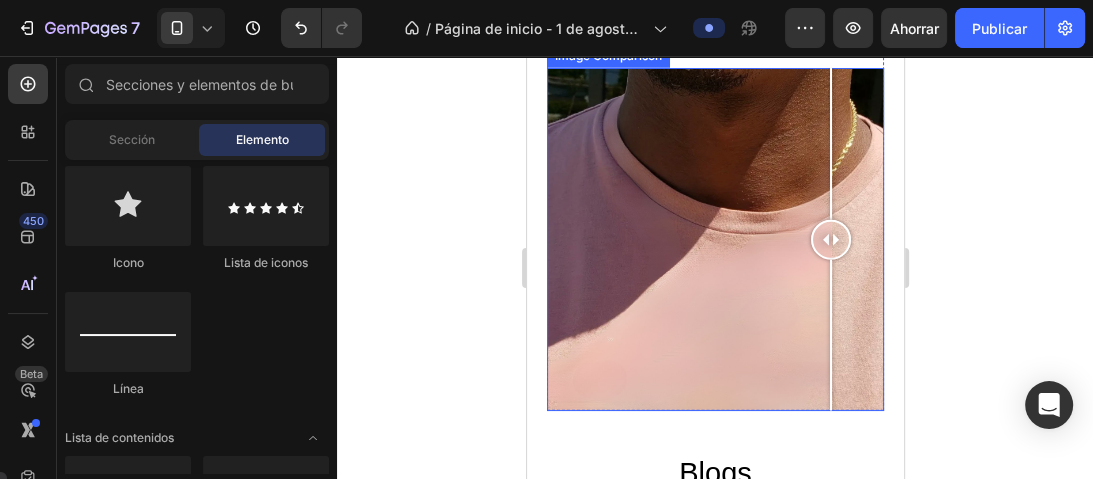 scroll, scrollTop: 3511, scrollLeft: 0, axis: vertical 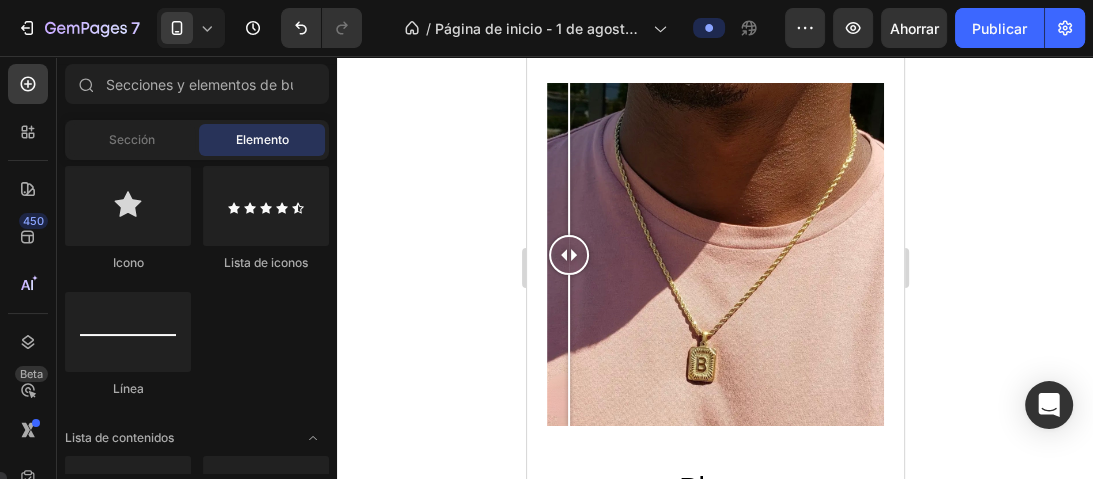 drag, startPoint x: 838, startPoint y: 259, endPoint x: 1010, endPoint y: 320, distance: 182.49658 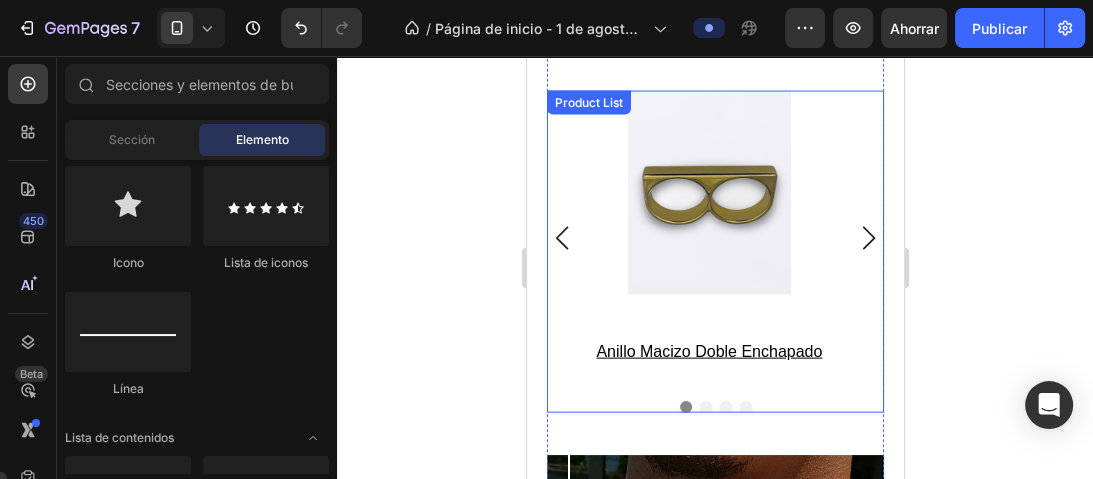 scroll, scrollTop: 3191, scrollLeft: 0, axis: vertical 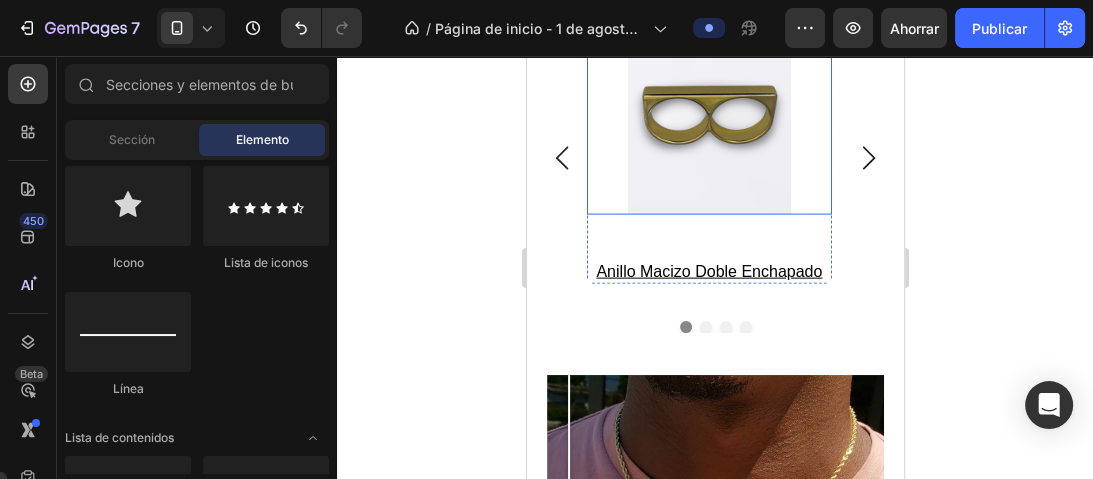 drag, startPoint x: 718, startPoint y: 132, endPoint x: 578, endPoint y: 232, distance: 172.04651 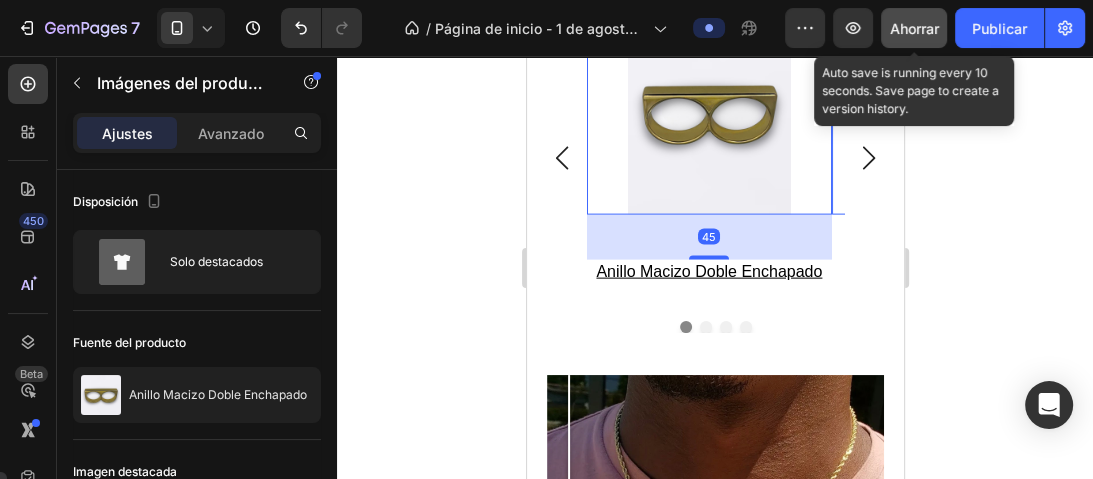 click on "Ahorrar" at bounding box center [914, 28] 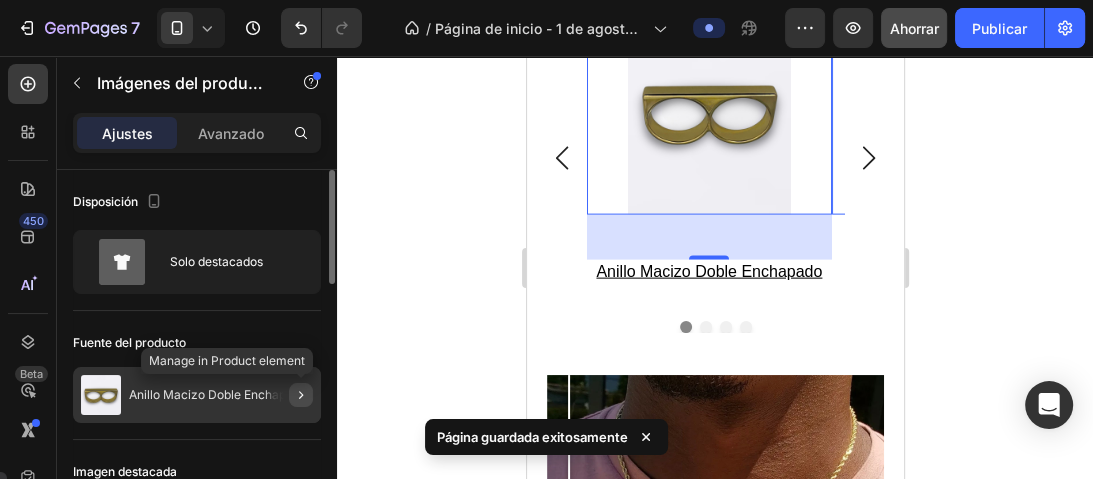 click 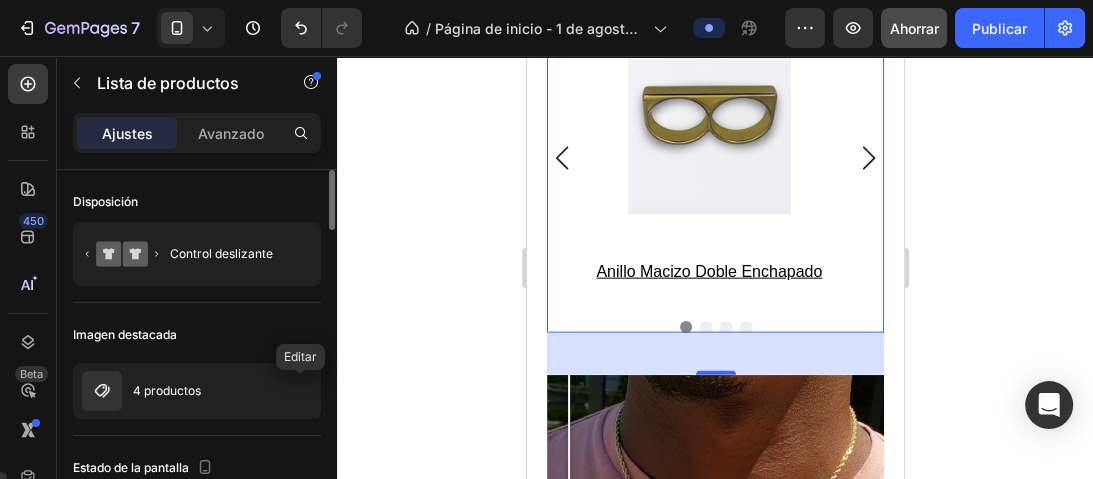click 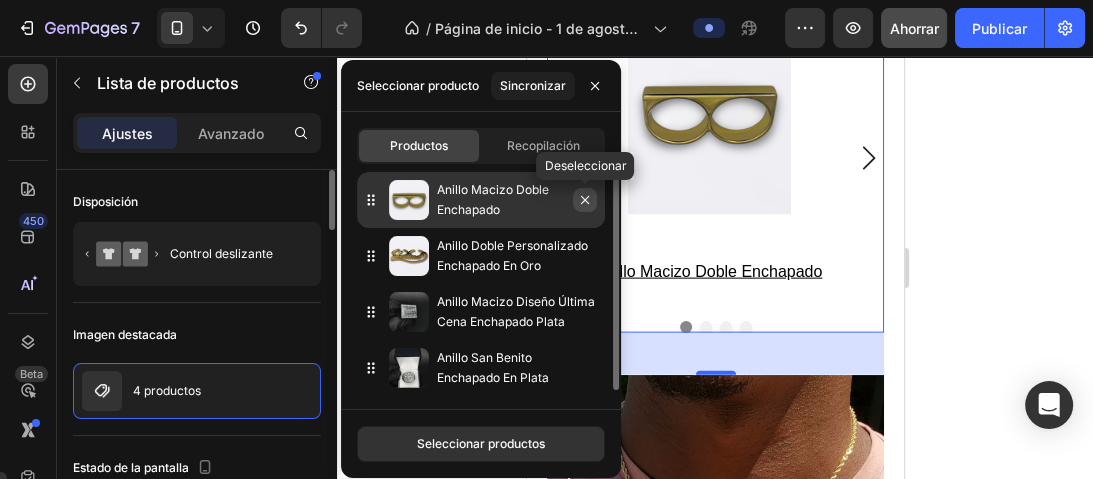 click 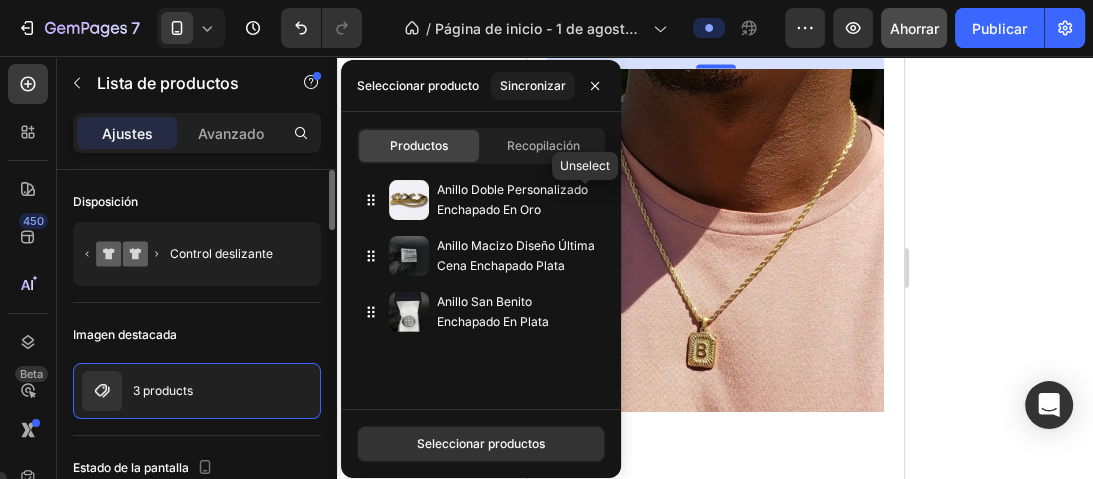 click 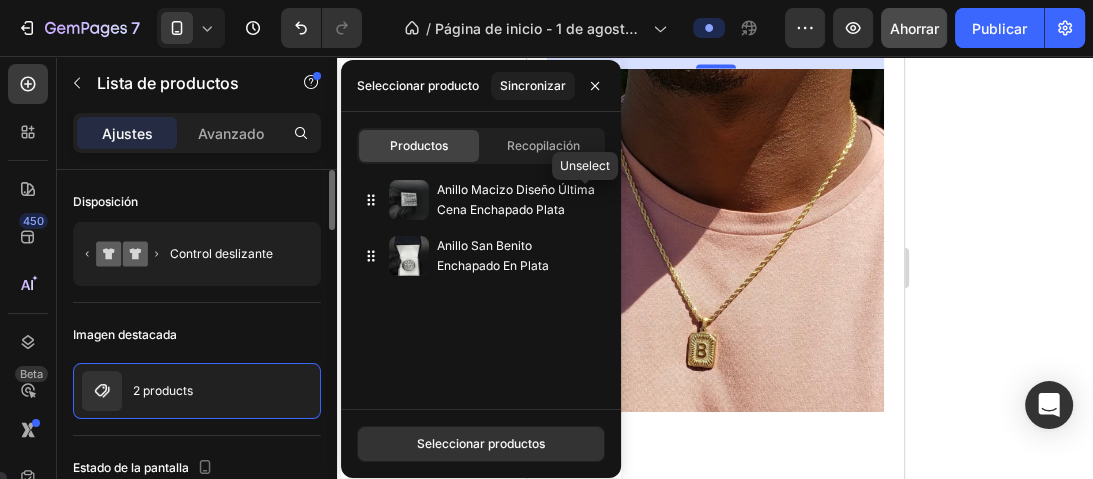 click 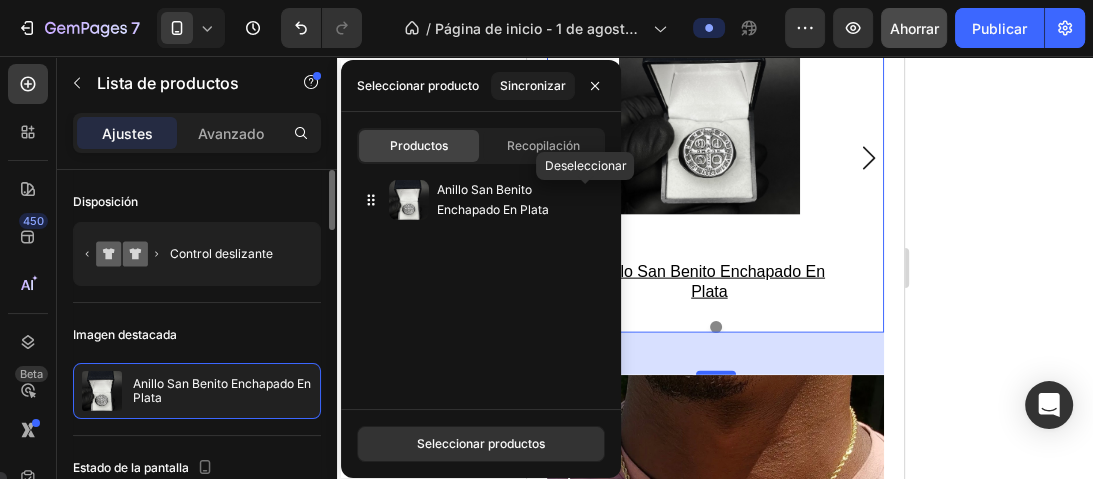 click 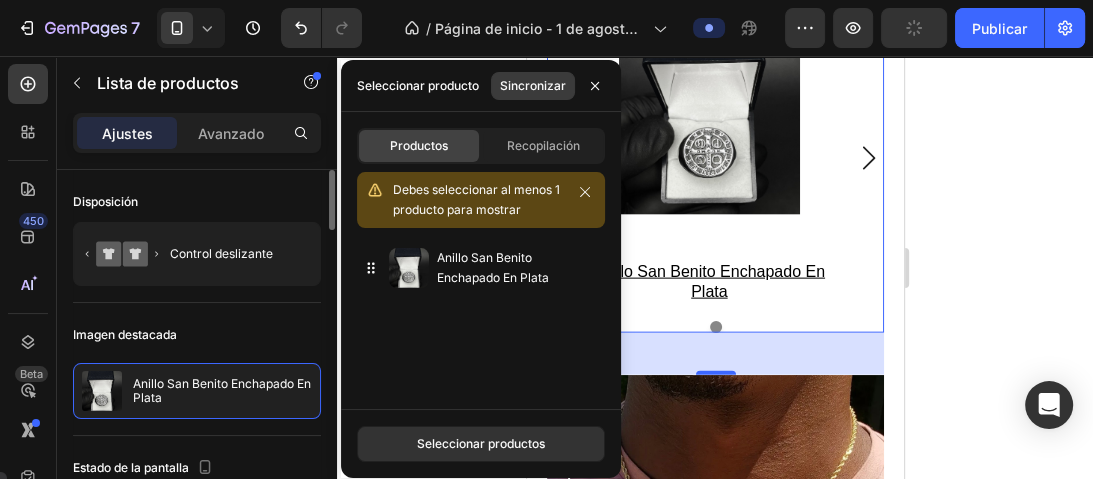 click on "Sincronizar" at bounding box center (533, 86) 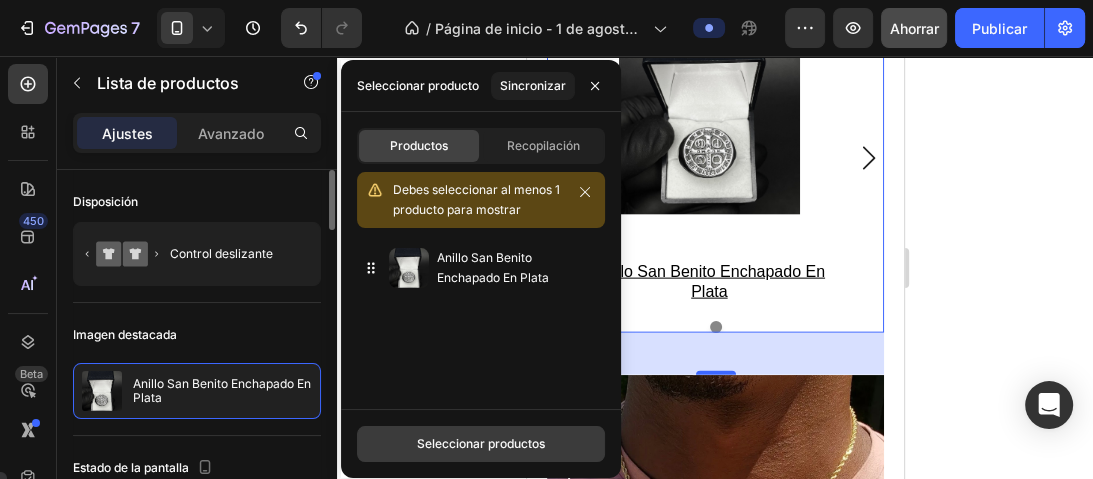 click on "Seleccionar productos" at bounding box center [481, 443] 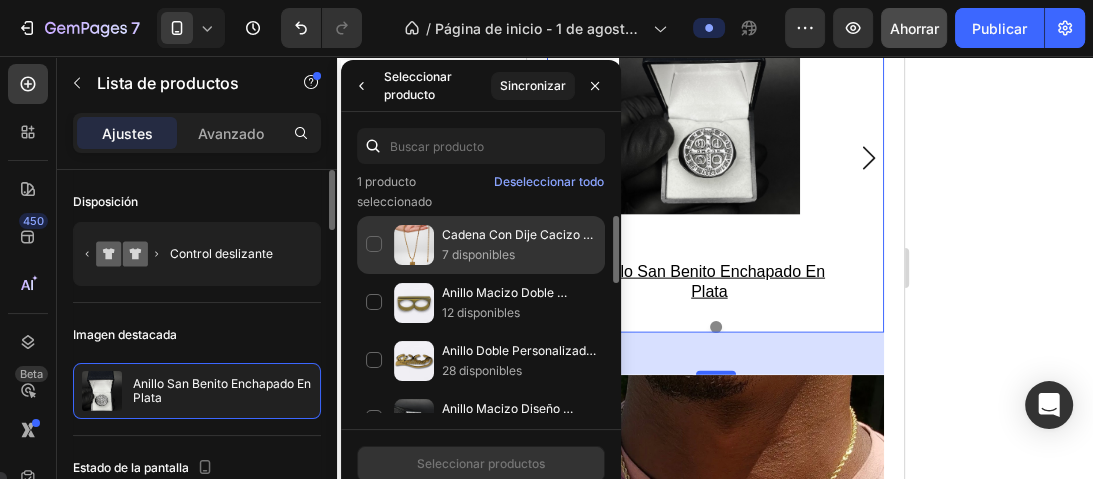 click on "Cadena Con Dije Cacizo Enchapado En Oro 7 disponibles" 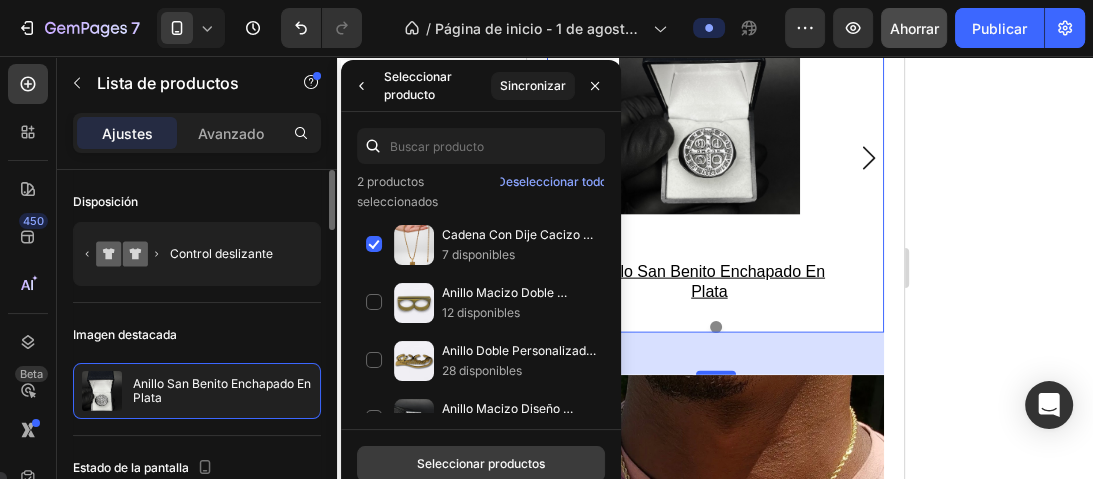 click on "Seleccionar productos" at bounding box center (481, 463) 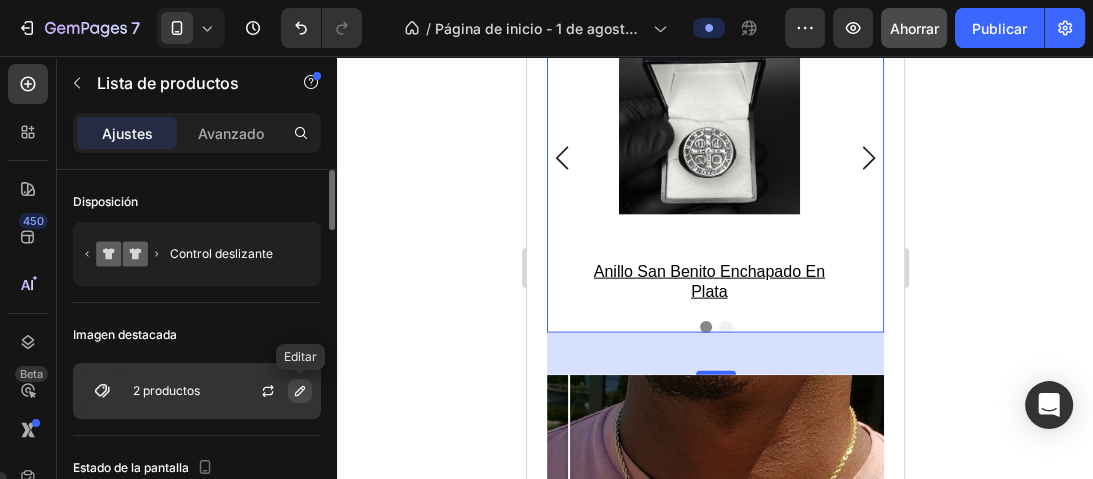 click 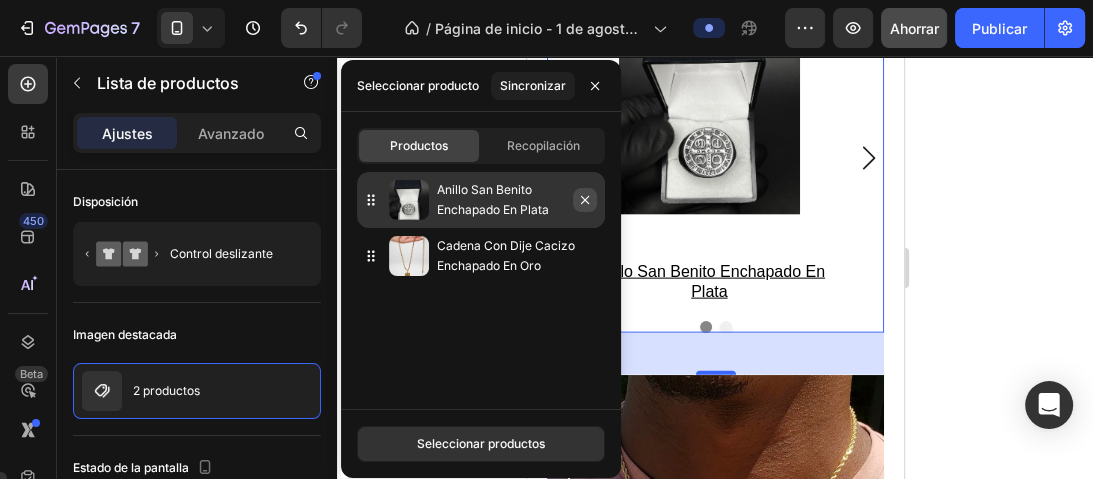 click 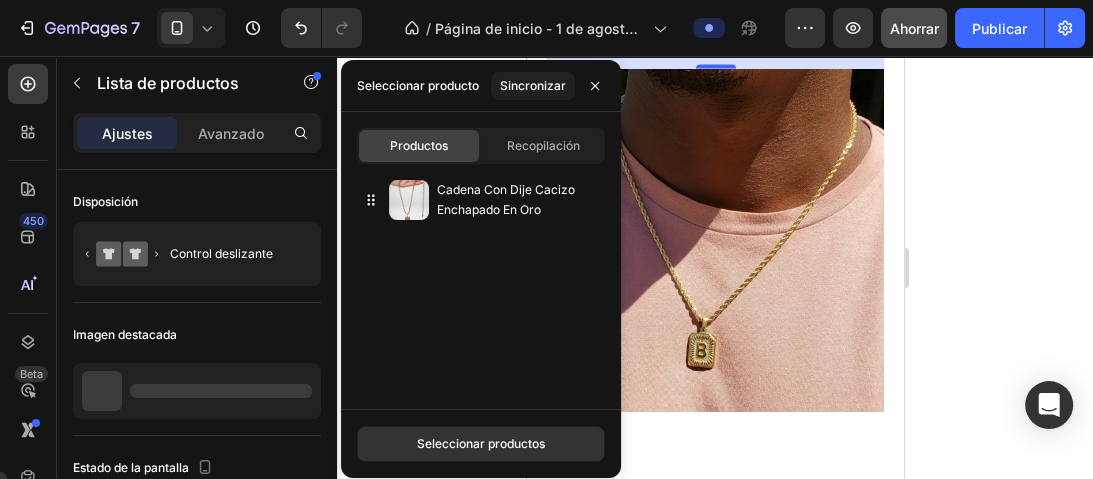 click 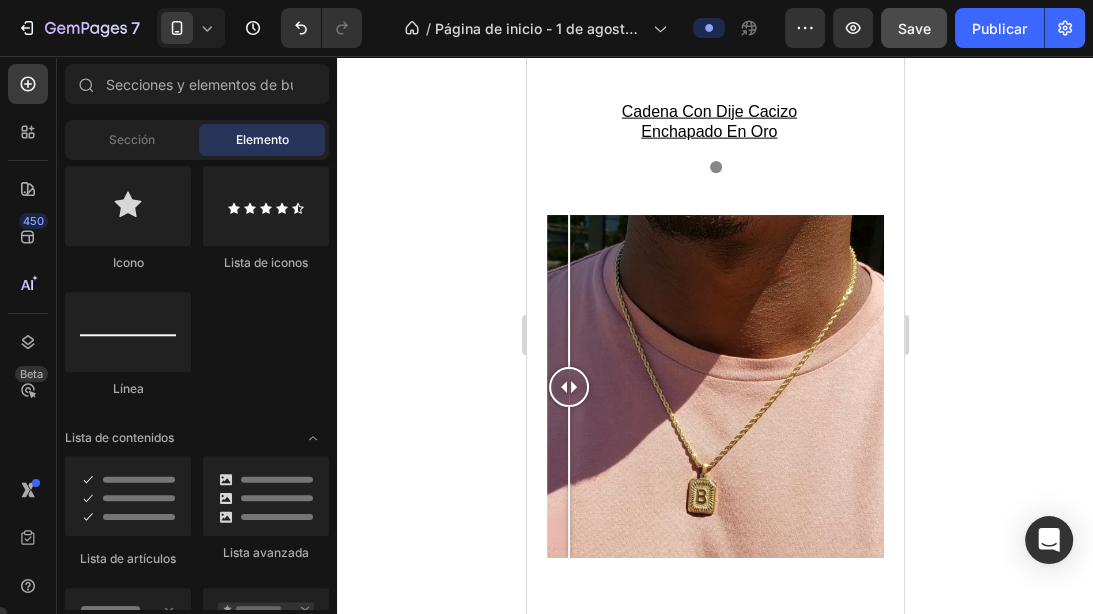 scroll, scrollTop: 3271, scrollLeft: 0, axis: vertical 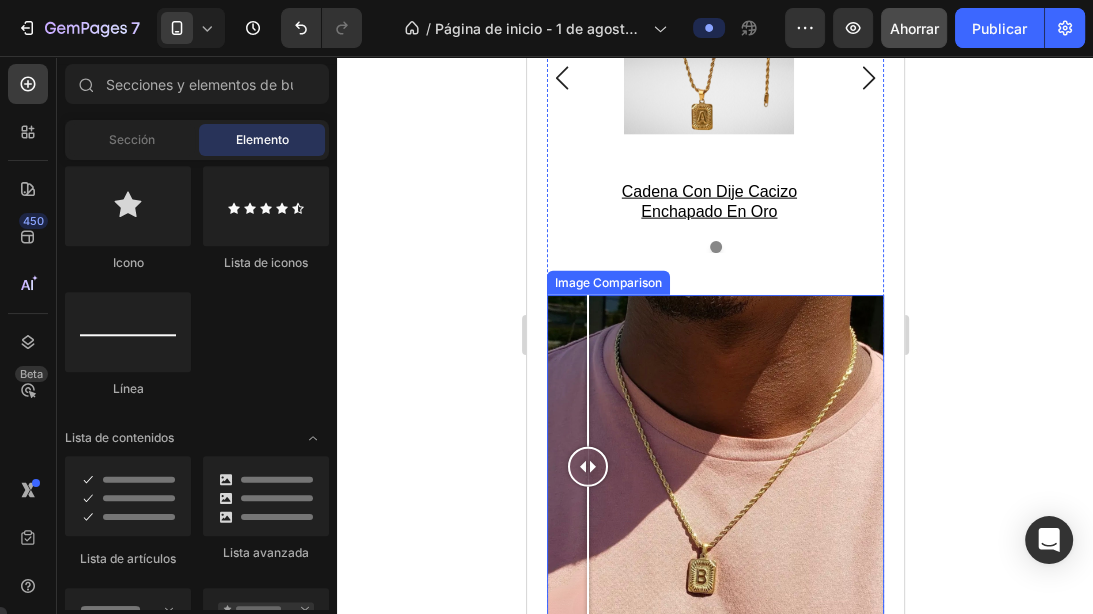 drag, startPoint x: 572, startPoint y: 457, endPoint x: 587, endPoint y: 467, distance: 18.027756 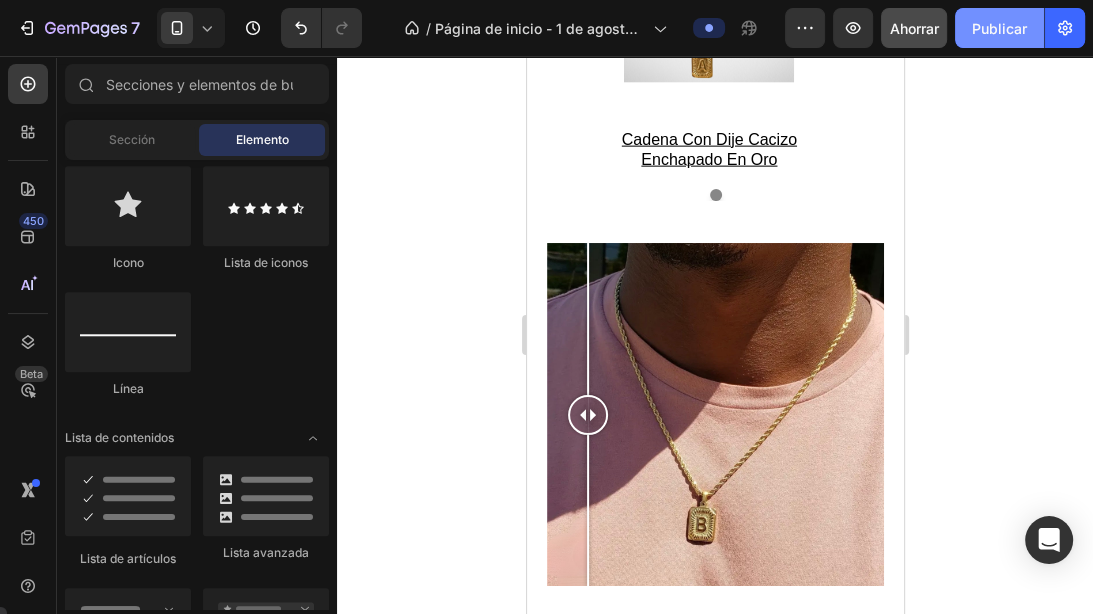scroll, scrollTop: 3111, scrollLeft: 0, axis: vertical 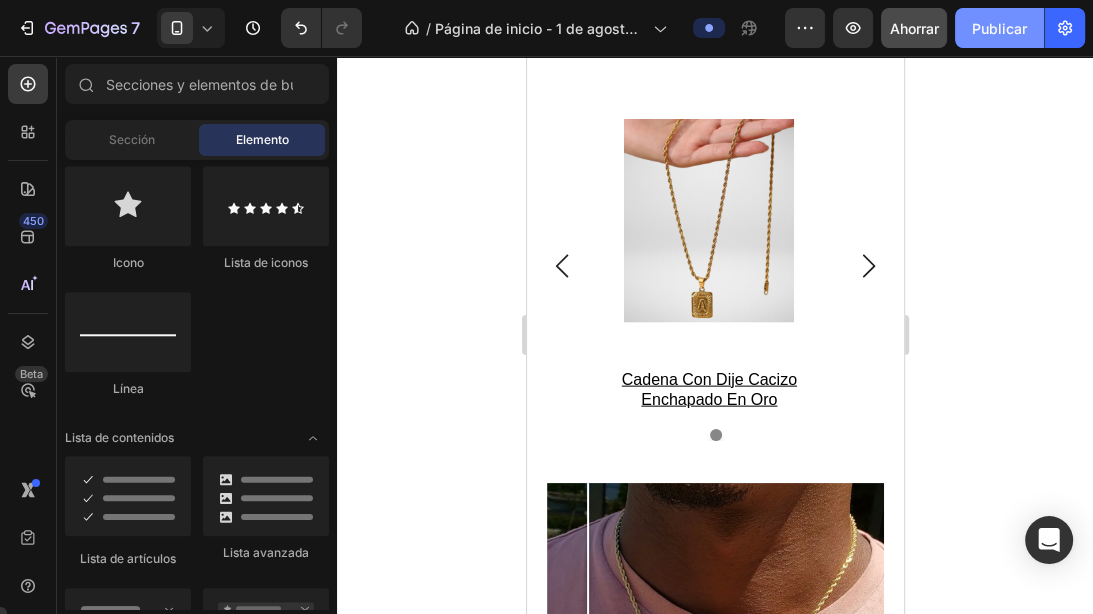 click on "Publicar" at bounding box center (999, 28) 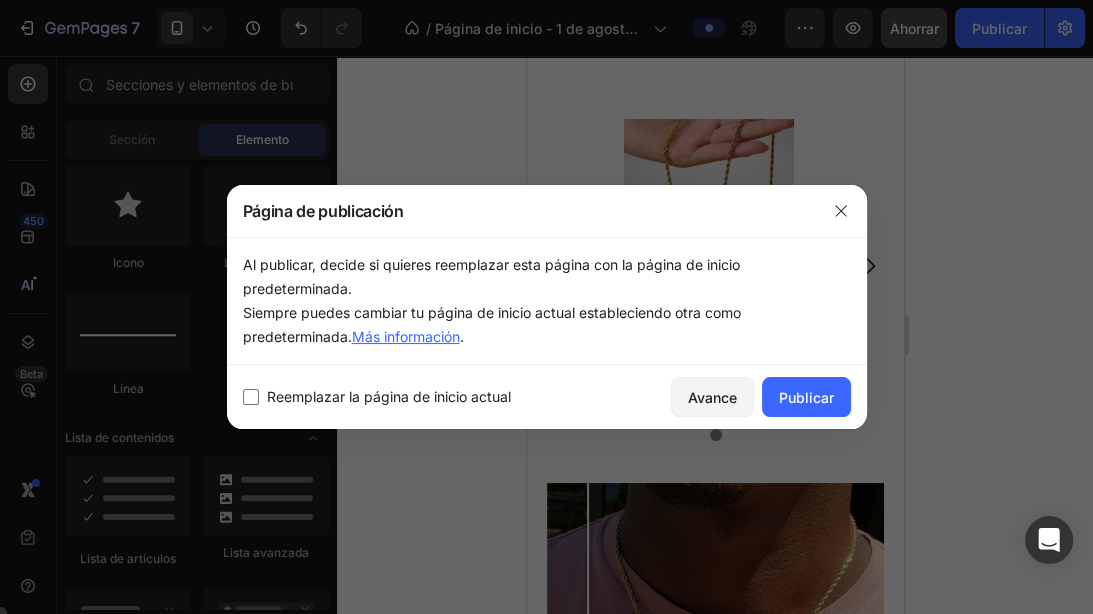 click on "Reemplazar la página de inicio actual" at bounding box center [389, 396] 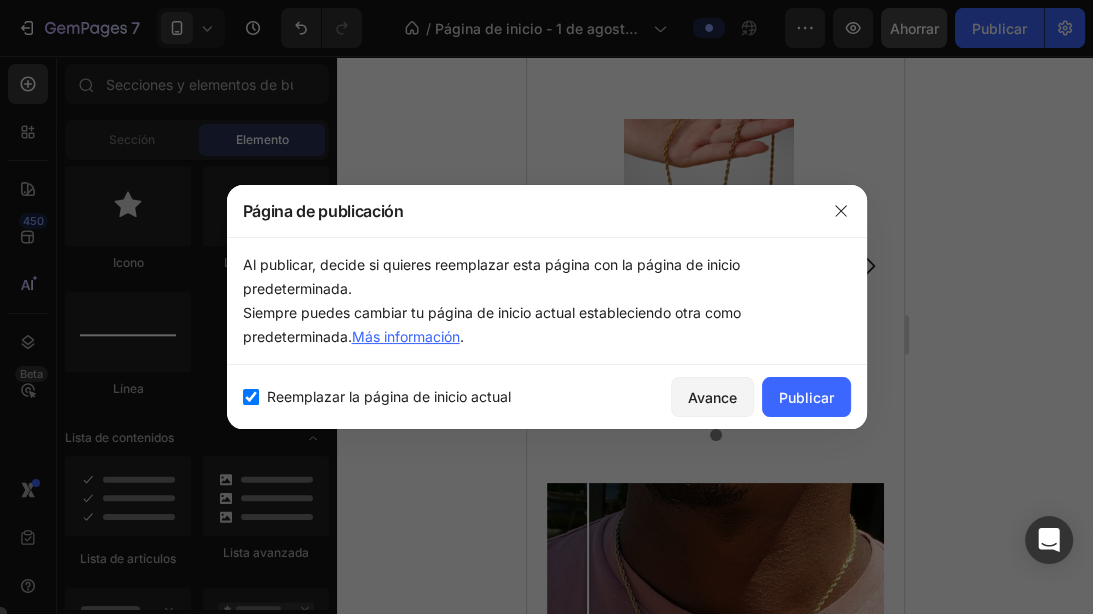 checkbox on "true" 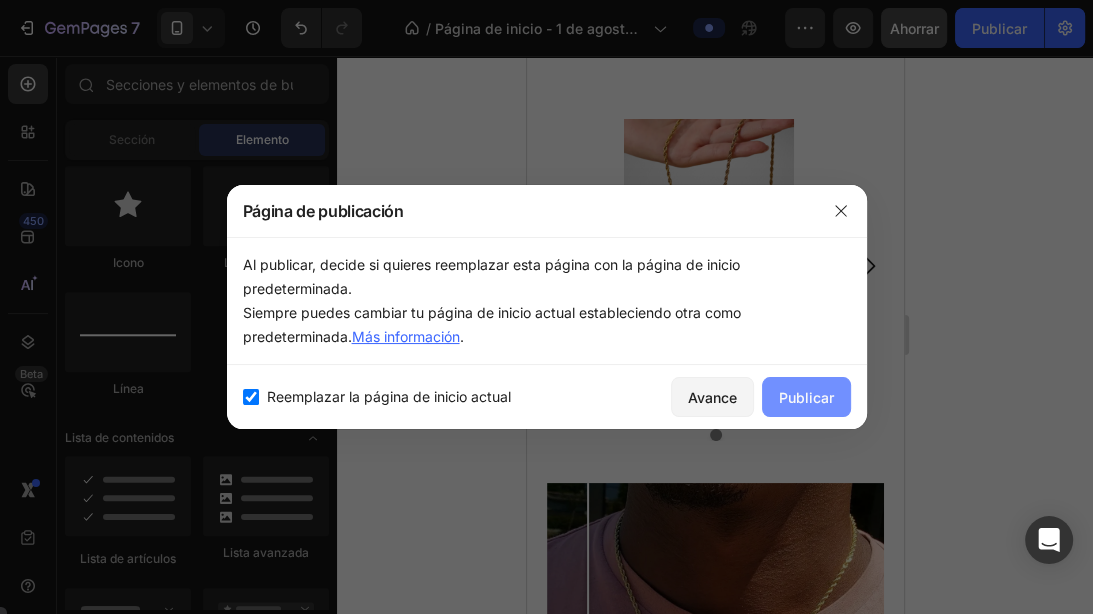 click on "Publicar" at bounding box center (806, 397) 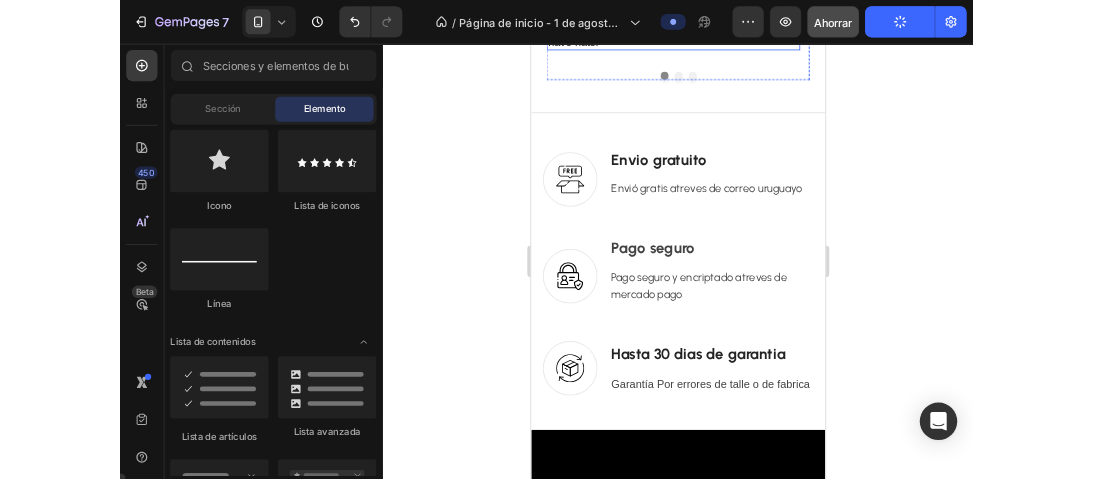 scroll, scrollTop: 3751, scrollLeft: 0, axis: vertical 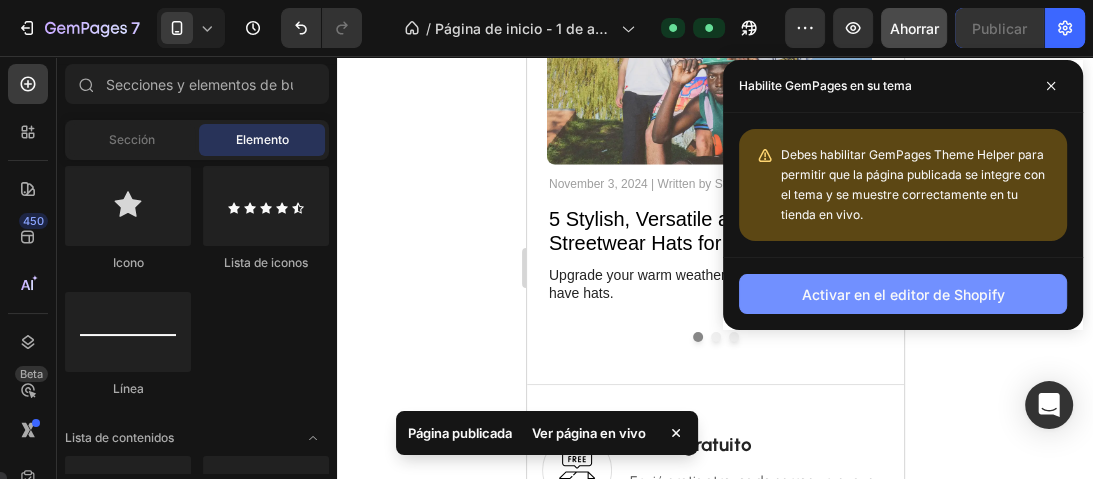 click on "Activar en el editor de Shopify" at bounding box center (903, 294) 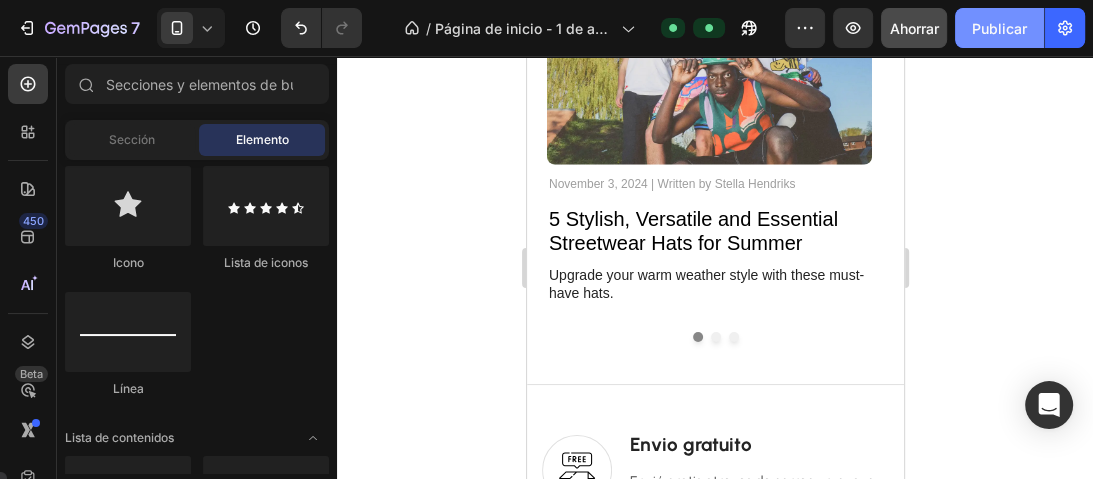 click on "Publicar" 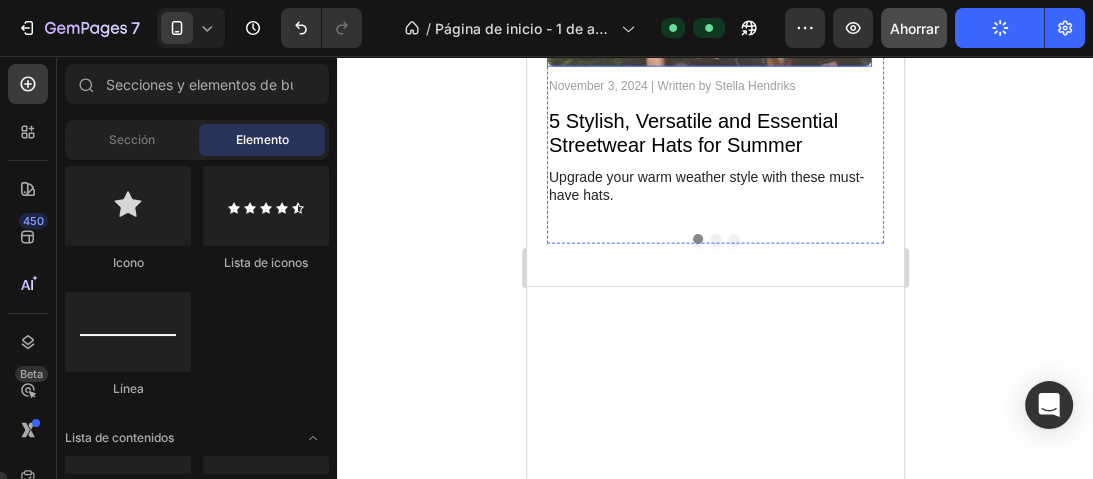 scroll, scrollTop: 3511, scrollLeft: 0, axis: vertical 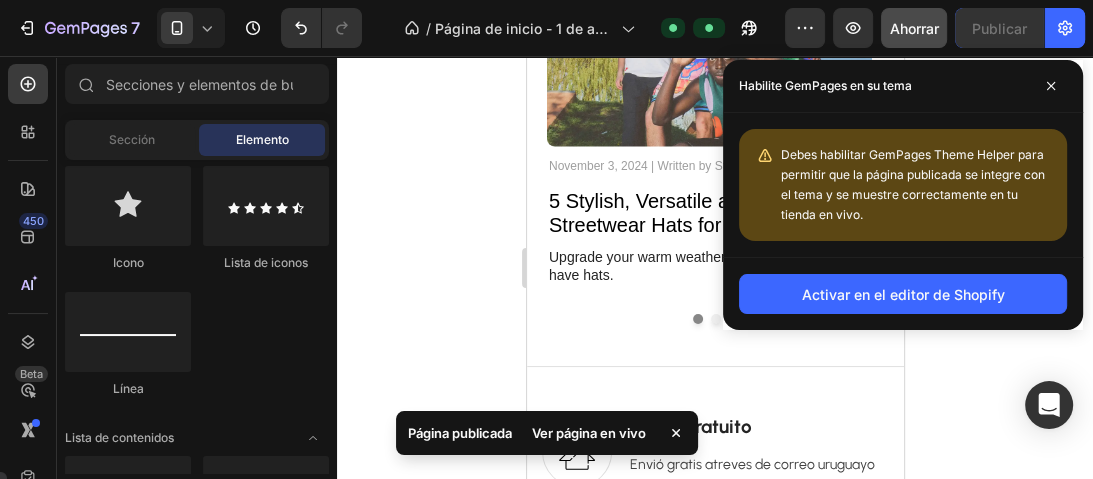 click on "Ver página en vivo" at bounding box center [589, 433] 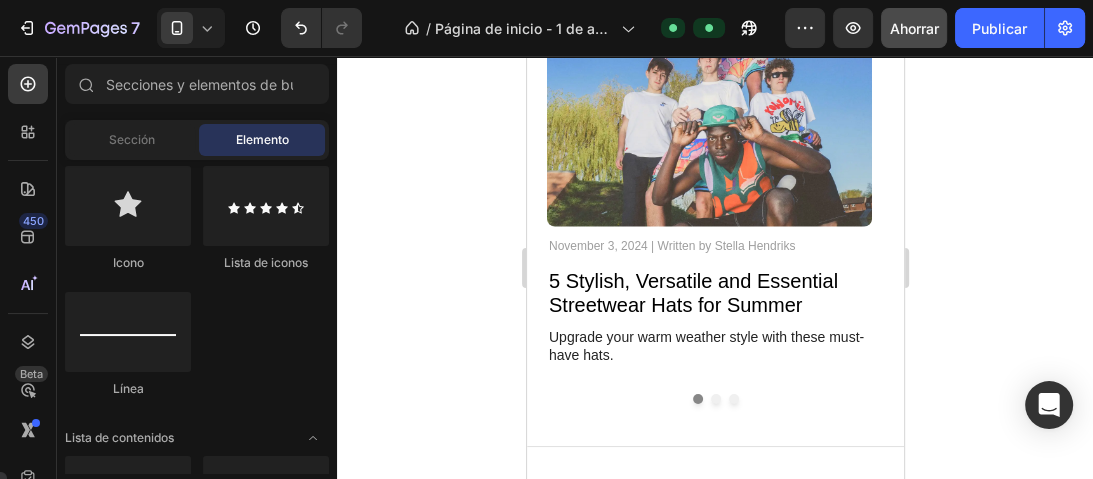 scroll, scrollTop: 3111, scrollLeft: 0, axis: vertical 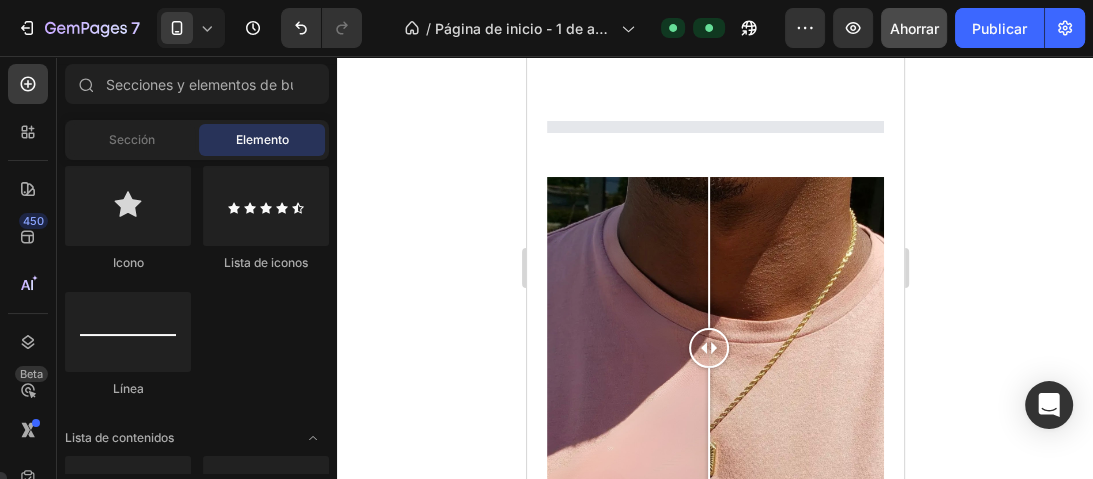 drag, startPoint x: 895, startPoint y: 316, endPoint x: 1034, endPoint y: 296, distance: 140.43147 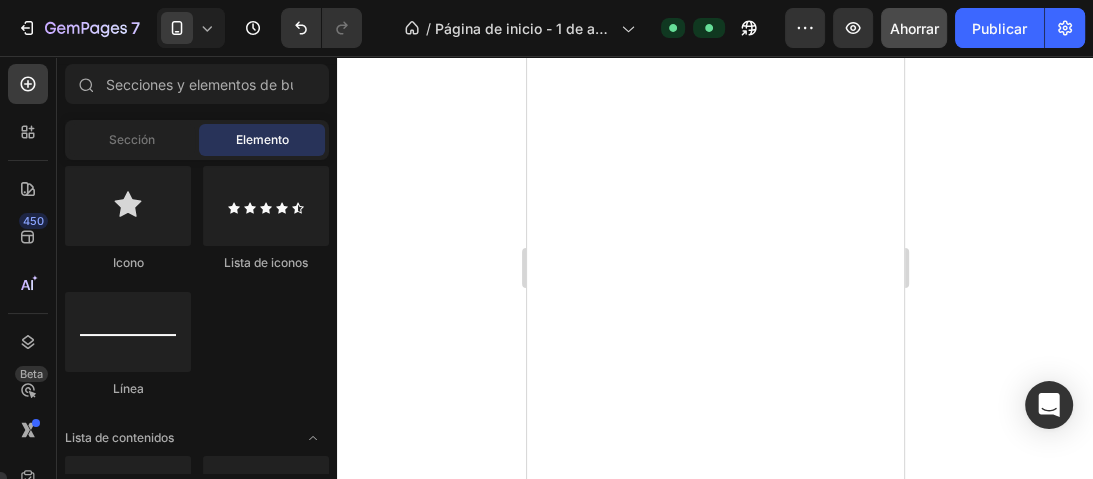 scroll, scrollTop: 0, scrollLeft: 0, axis: both 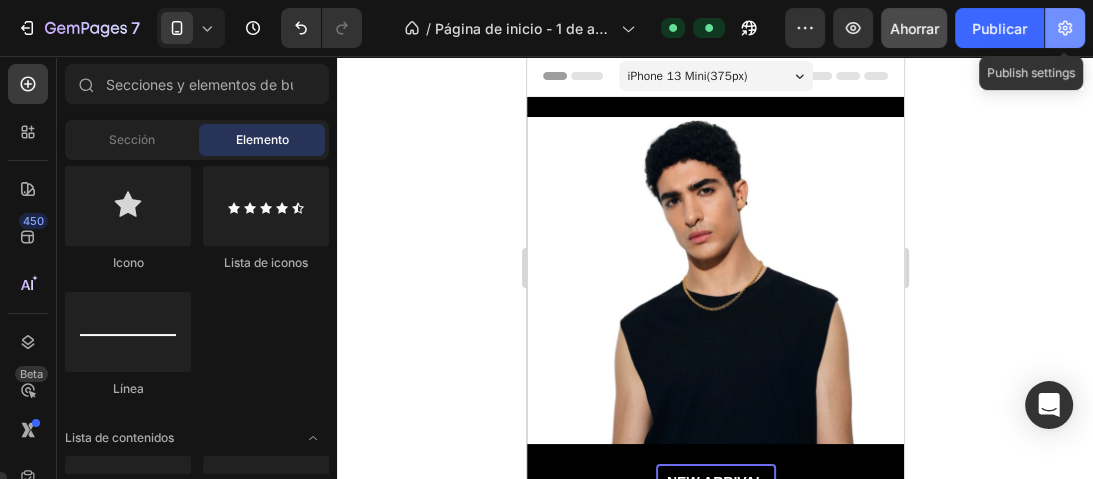 click 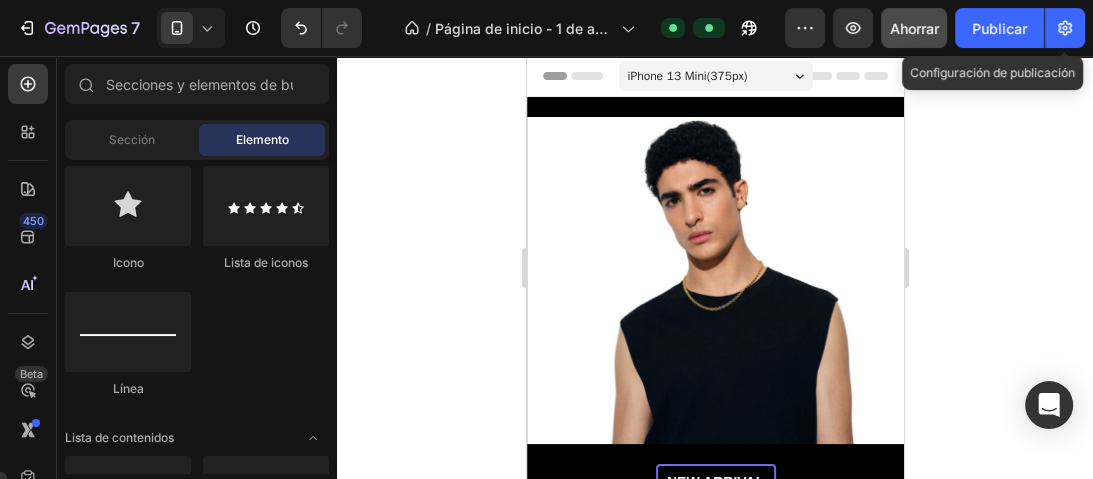 click 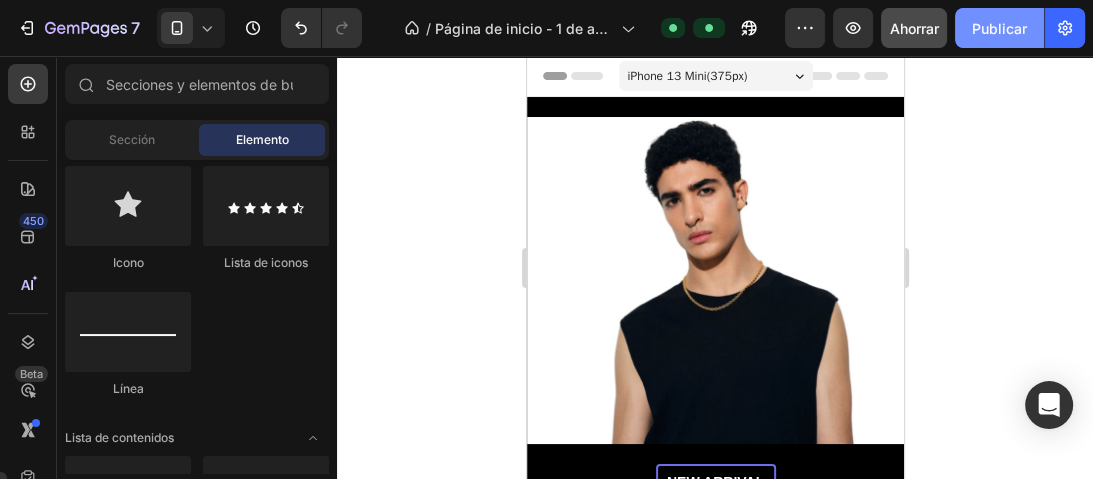 click on "Publicar" at bounding box center [999, 28] 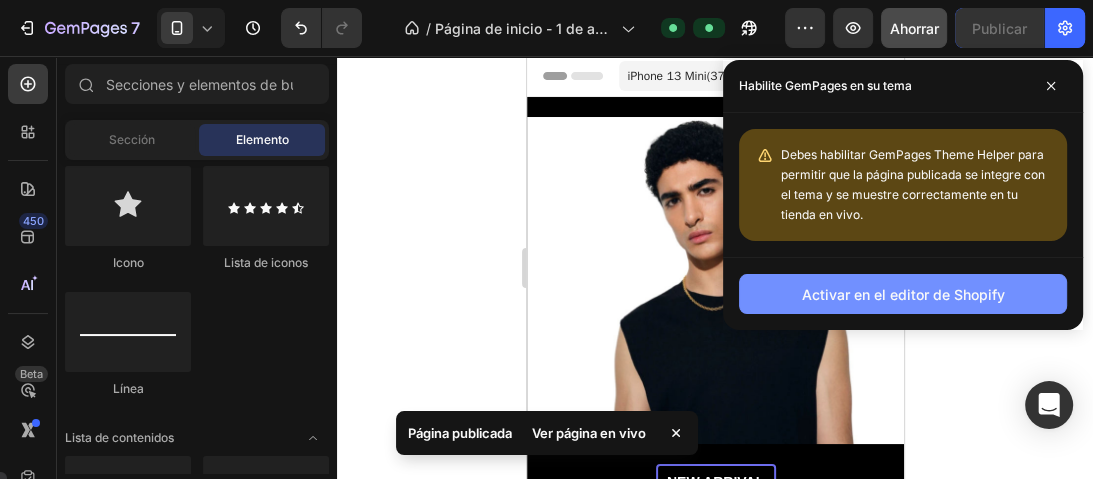 click on "Activar en el editor de Shopify" at bounding box center [903, 294] 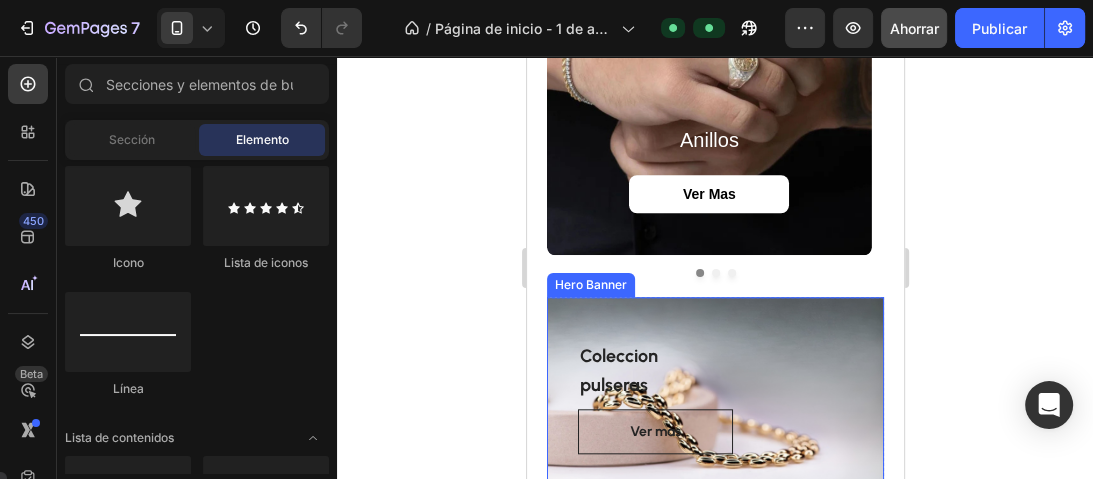 scroll, scrollTop: 1440, scrollLeft: 0, axis: vertical 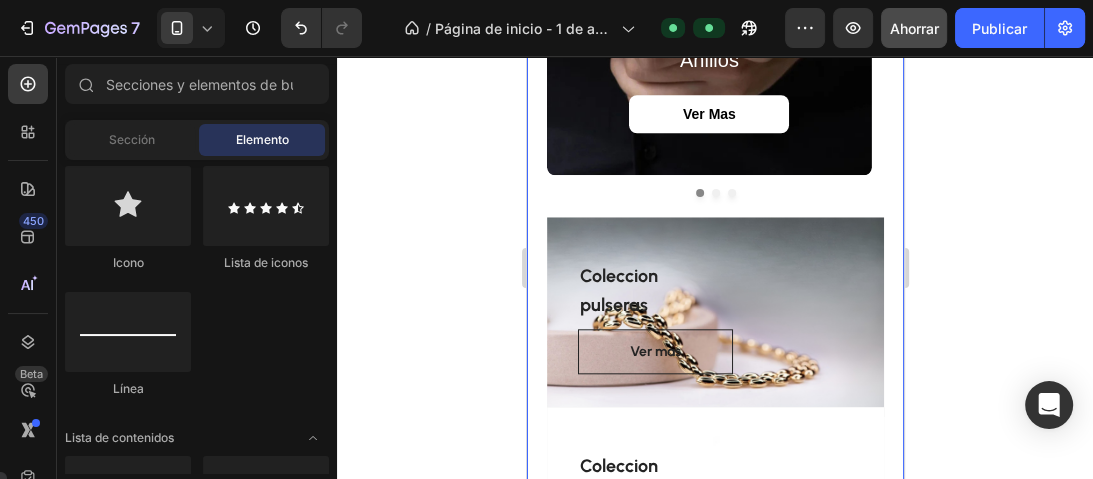 click on "anillos Heading Ver mas Button Hero Banner anillos dobles Heading ver mas Button Hero Banner cadenas y colgantes Heading ver mas Button Hero Banner Carousel Coleccion  pulseras Text block Ver mas Button Row Hero Banner Coleccion caravanas Text block Ver mas Button Row Hero Banner
Drop element here Row Section 5" at bounding box center (714, 214) 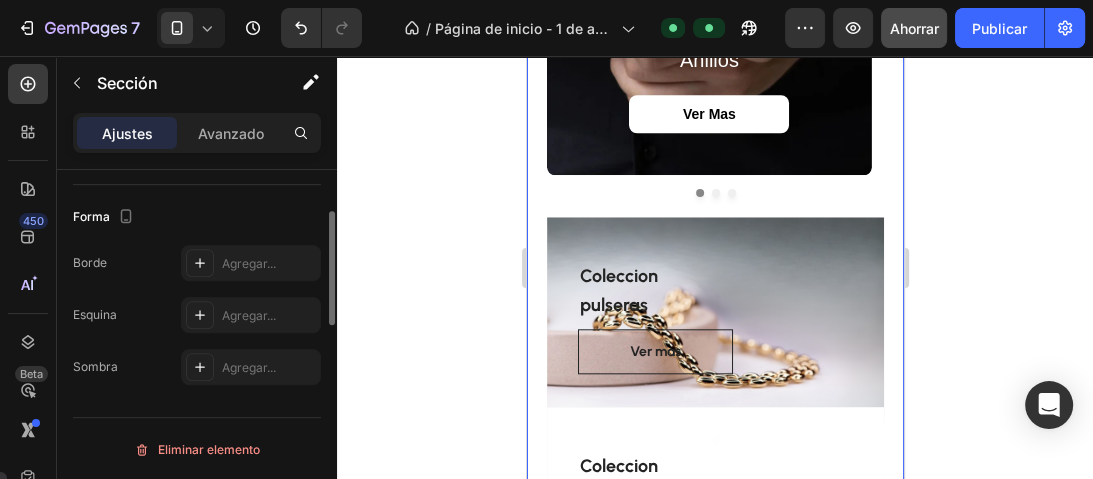 scroll, scrollTop: 640, scrollLeft: 0, axis: vertical 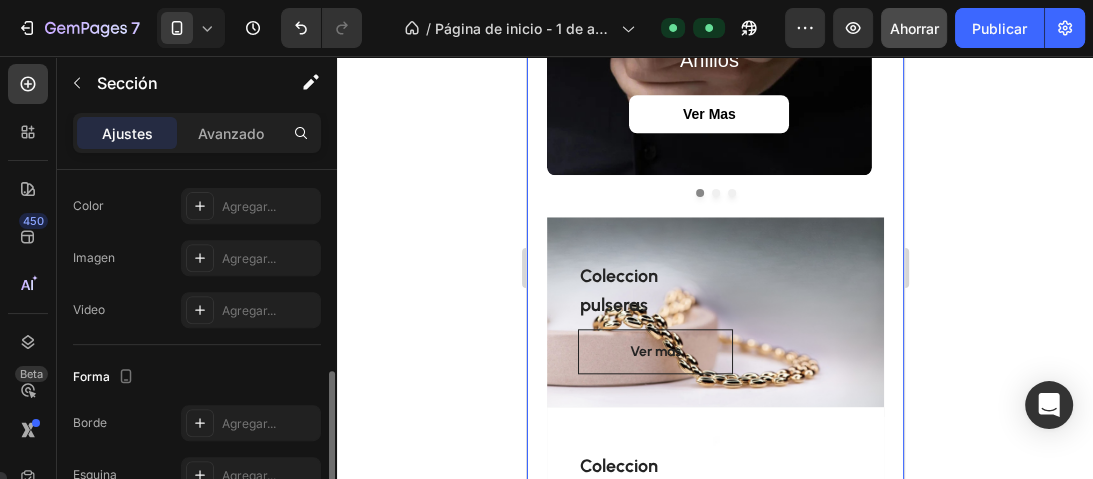click on "anillos Heading Ver mas Button Hero Banner anillos dobles Heading ver mas Button Hero Banner cadenas y colgantes Heading ver mas Button Hero Banner Carousel Coleccion  pulseras Text block Ver mas Button Row Hero Banner Coleccion caravanas Text block Ver mas Button Row Hero Banner
Drop element here Row Section 5   You can create reusable sections Create Theme Section AI Content Write with GemAI What would you like to describe here? Tone and Voice Persuasive Product Anillo Macizo Doble Enchapado Show more Generate" at bounding box center (714, 214) 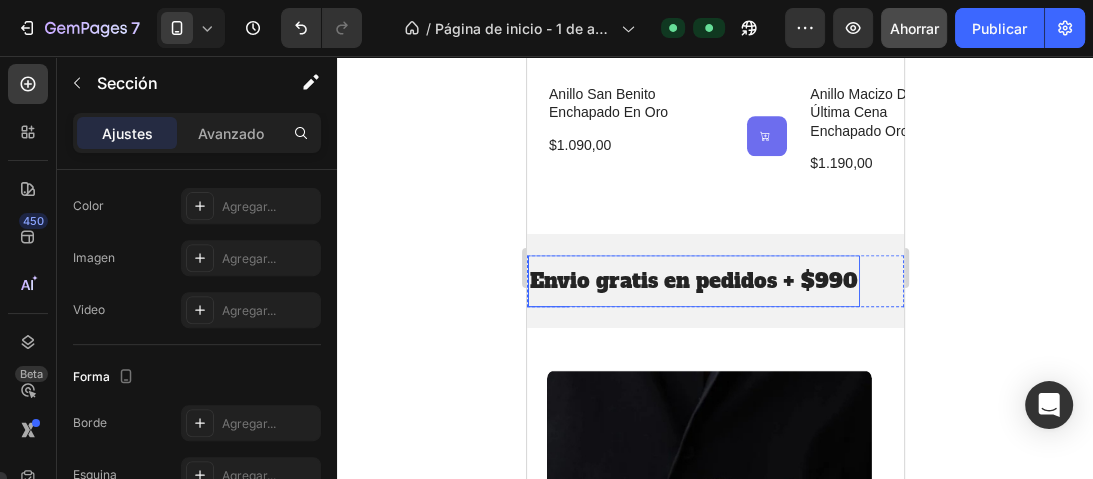 scroll, scrollTop: 1360, scrollLeft: 0, axis: vertical 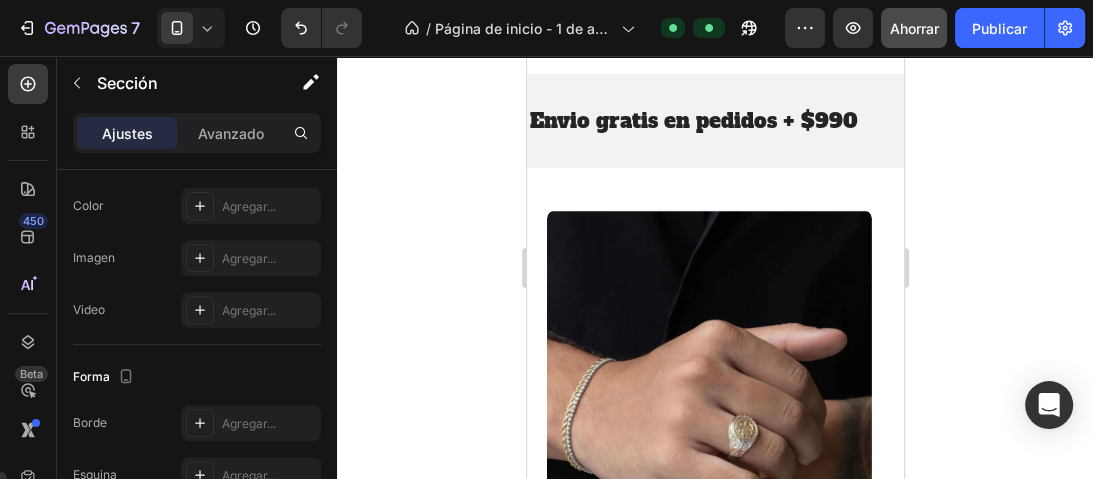 click on "anillos Heading Ver mas Button Hero Banner anillos dobles Heading ver mas Button Hero Banner cadenas y colgantes Heading ver mas Button Hero Banner Carousel Coleccion  pulseras Text block Ver mas Button Row Hero Banner Coleccion caravanas Text block Ver mas Button Row Hero Banner
Drop element here Row Section 5" at bounding box center (714, 663) 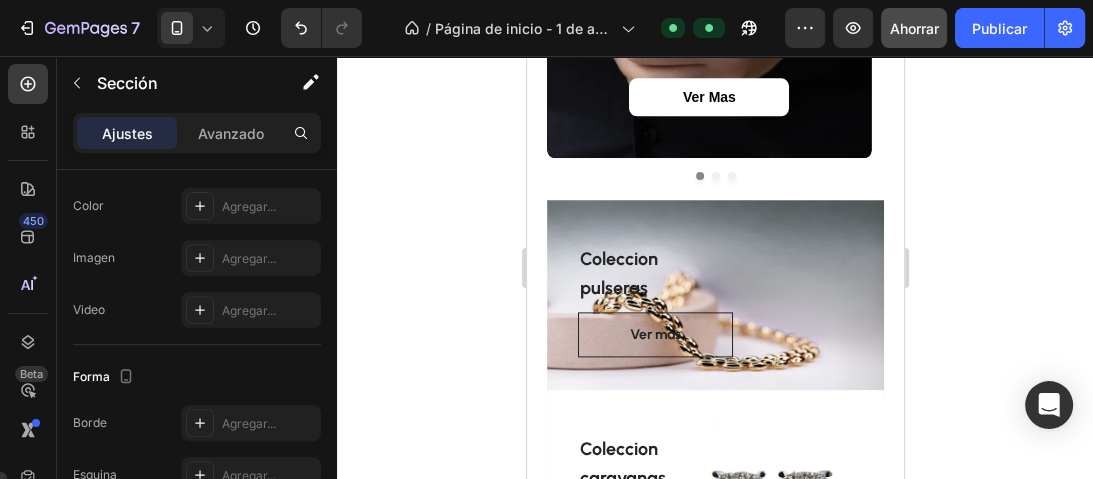scroll, scrollTop: 2000, scrollLeft: 0, axis: vertical 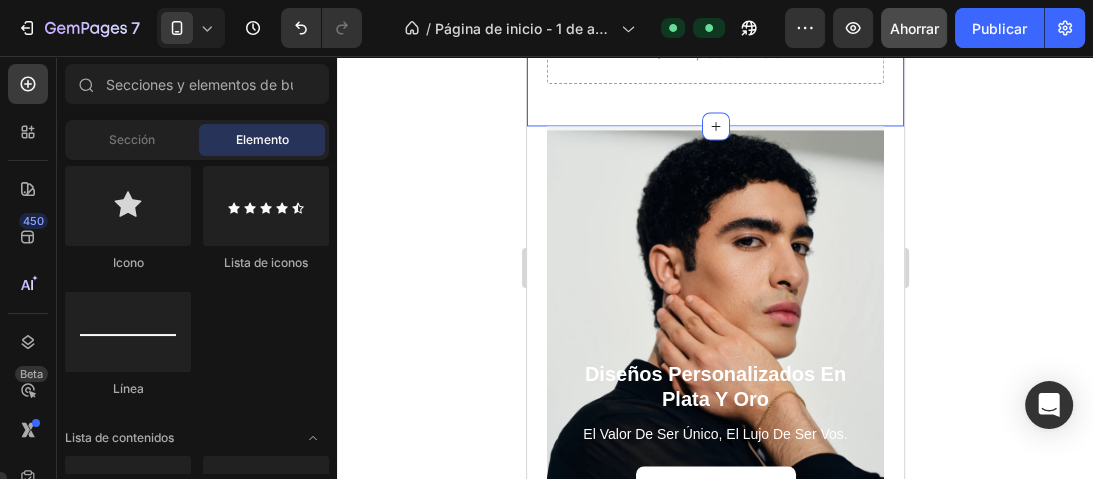 click on "anillos Heading Ver mas Button Hero Banner anillos dobles Heading ver mas Button Hero Banner cadenas y colgantes Heading ver mas Button Hero Banner Carousel Coleccion  pulseras Text block Ver mas Button Row Hero Banner Coleccion caravanas Text block Ver mas Button Row Hero Banner
Drop element here Row Section 5" at bounding box center [714, -369] 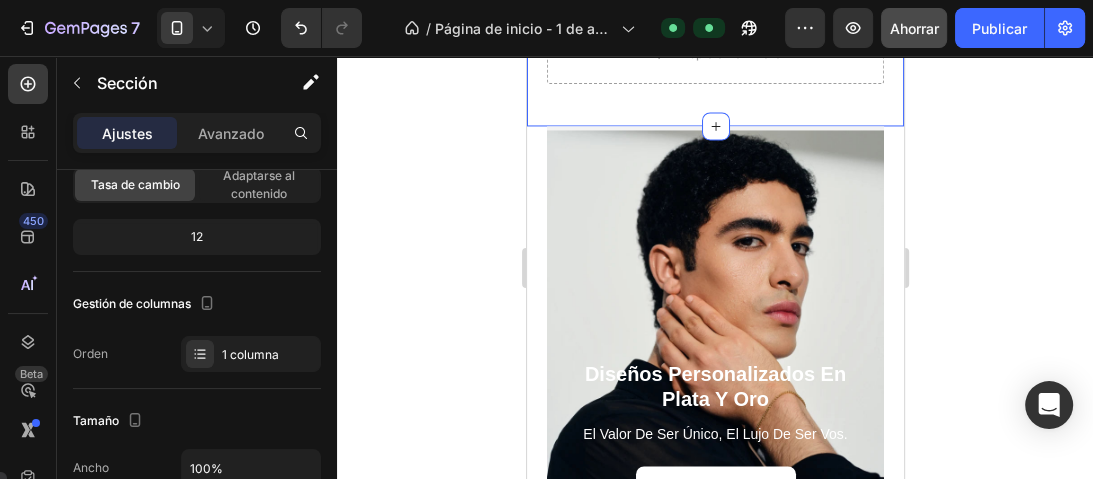 scroll, scrollTop: 0, scrollLeft: 0, axis: both 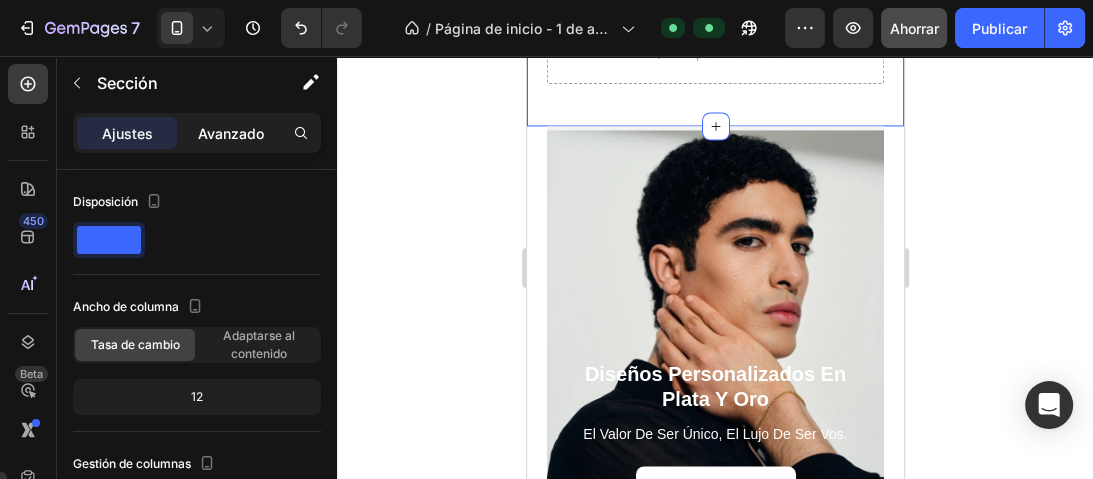 click on "Avanzado" at bounding box center (231, 133) 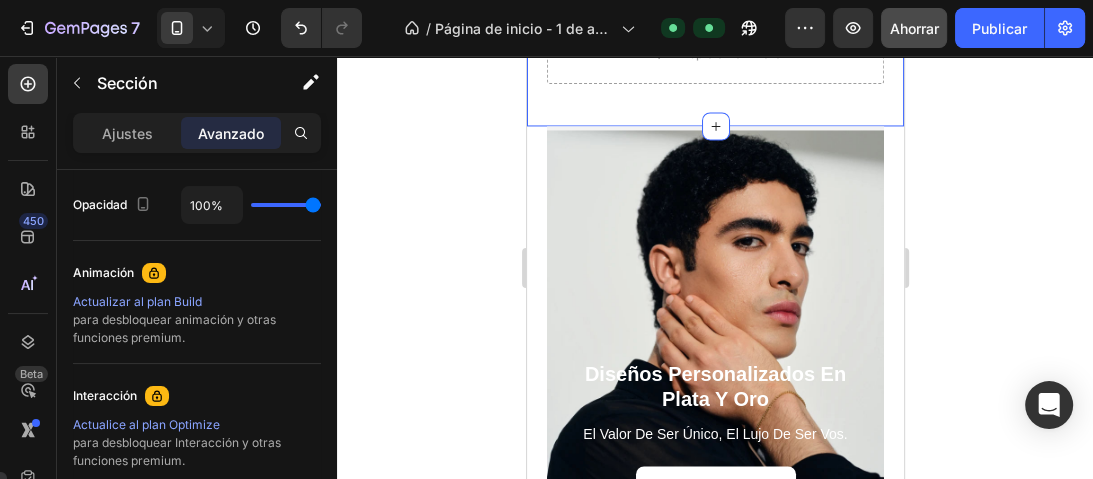 scroll, scrollTop: 1020, scrollLeft: 0, axis: vertical 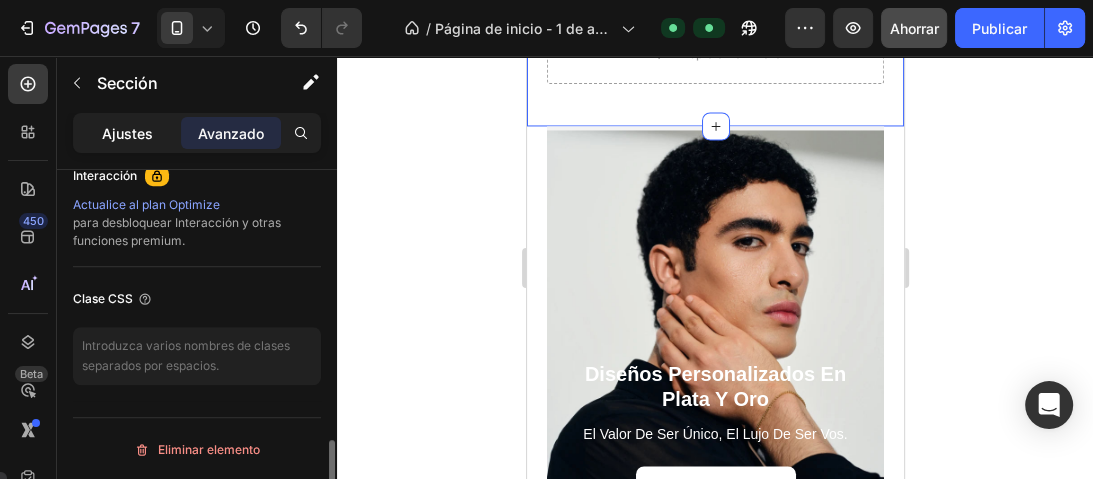 click on "Ajustes" at bounding box center (127, 133) 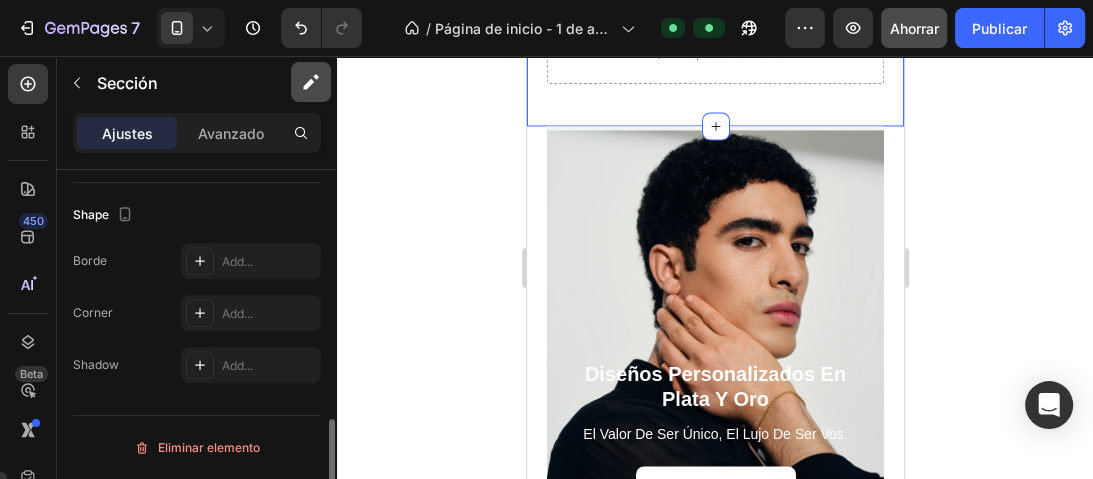 scroll, scrollTop: 800, scrollLeft: 0, axis: vertical 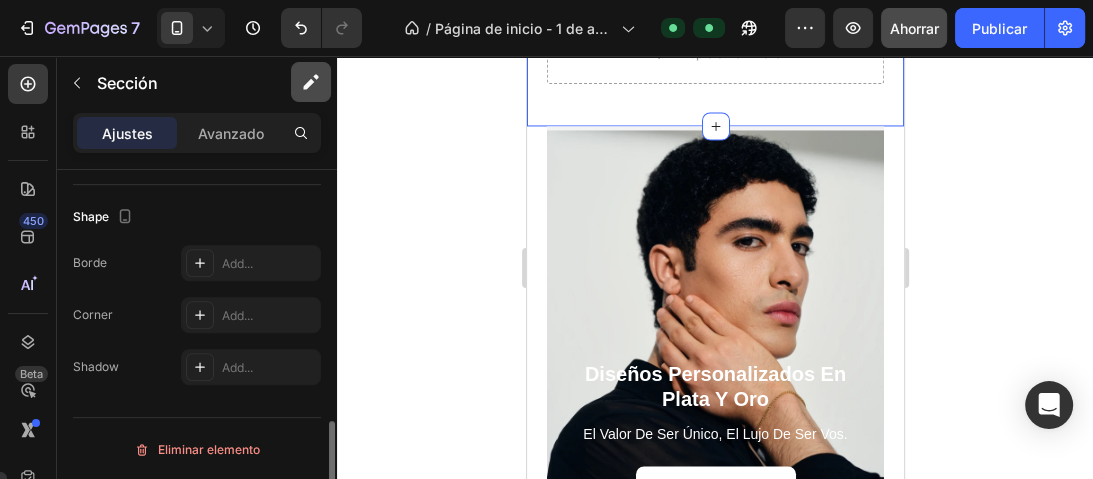 click 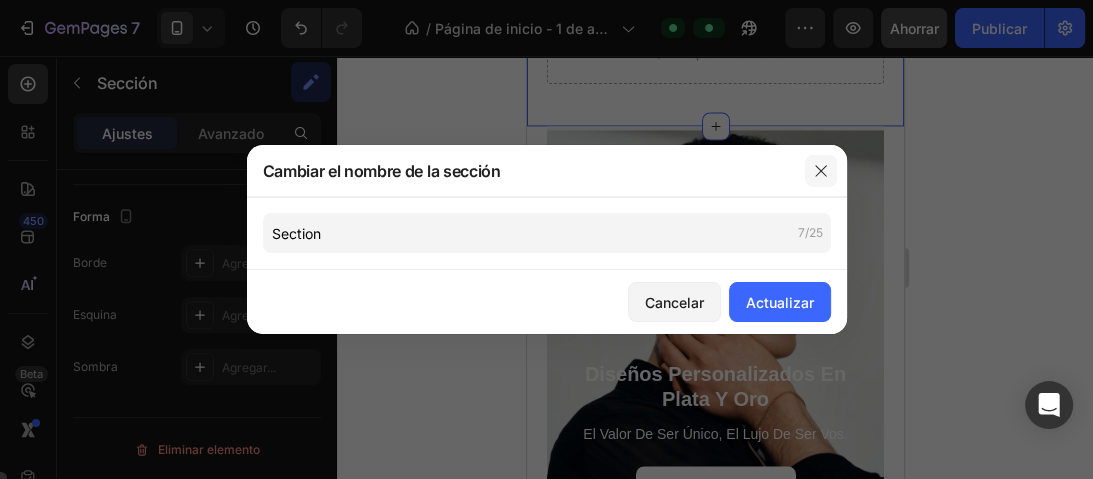click at bounding box center (821, 171) 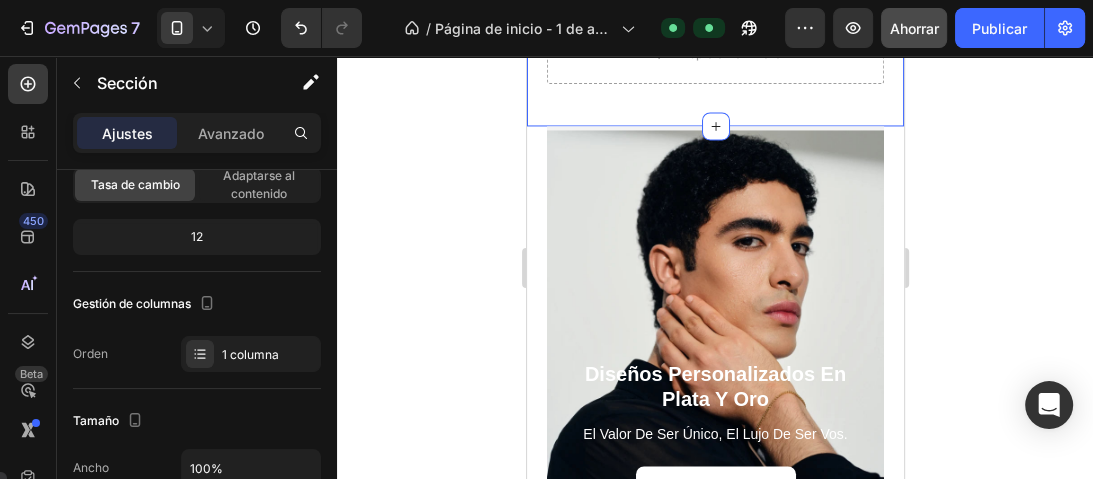 scroll, scrollTop: 0, scrollLeft: 0, axis: both 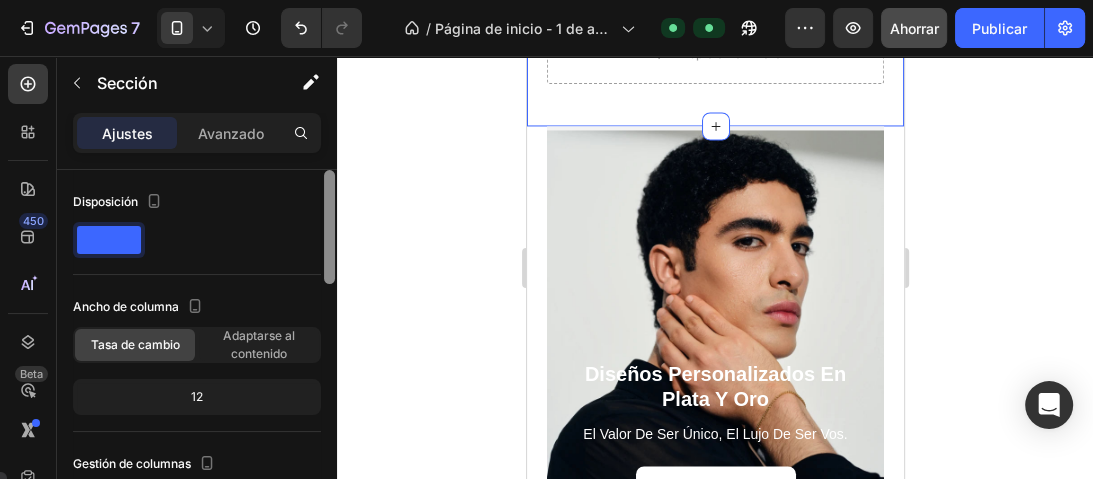 drag, startPoint x: 332, startPoint y: 238, endPoint x: 324, endPoint y: 196, distance: 42.755116 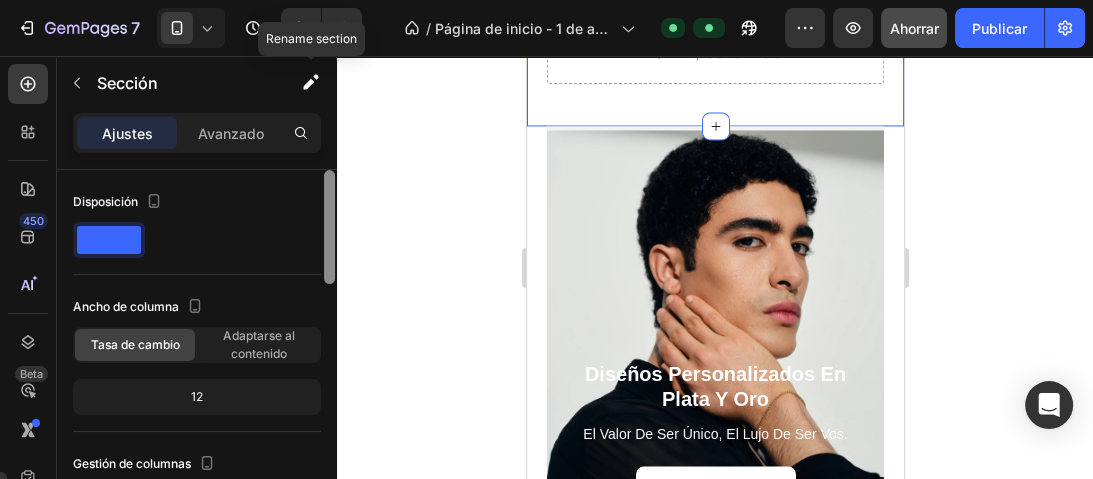 drag, startPoint x: 330, startPoint y: 192, endPoint x: 335, endPoint y: 80, distance: 112.11155 